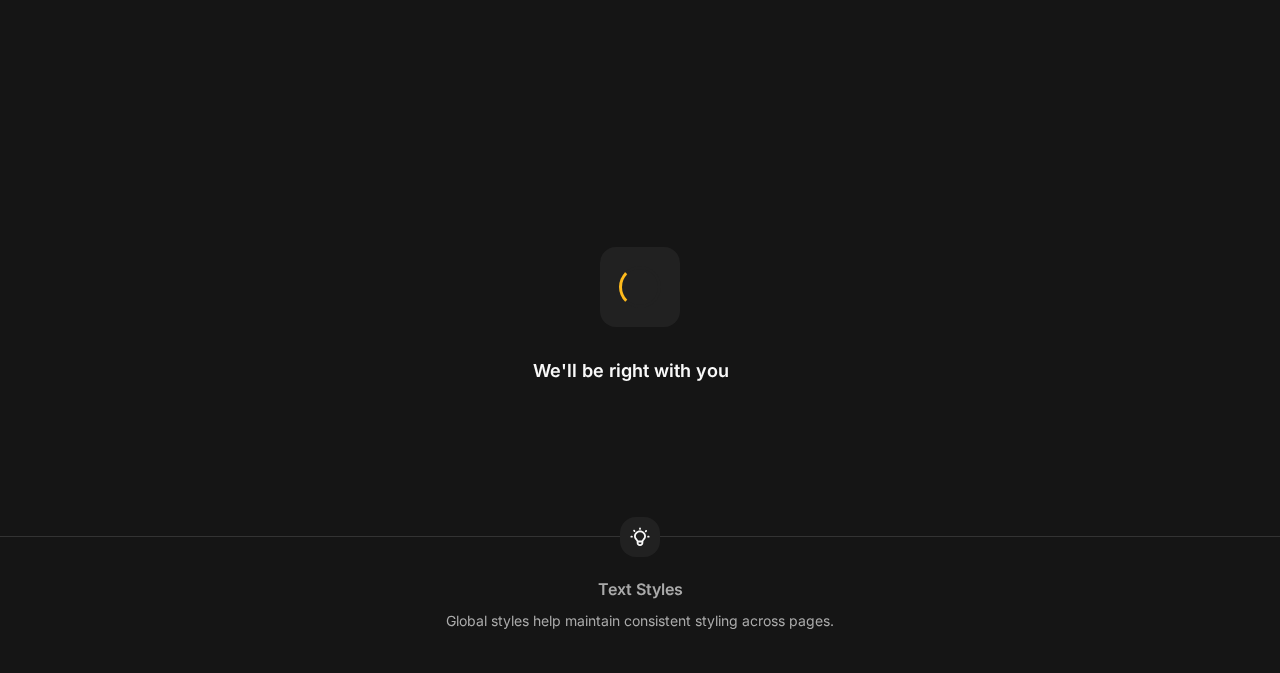 scroll, scrollTop: 0, scrollLeft: 0, axis: both 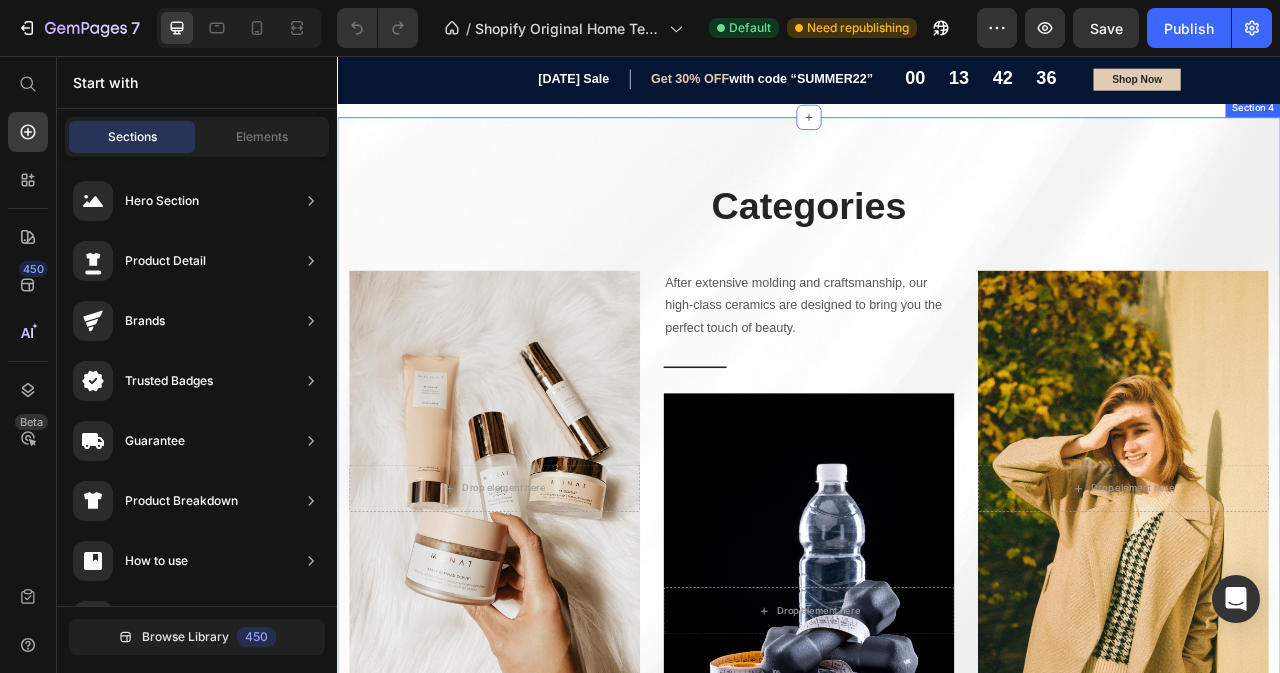 click on "Categories Heading Row After a long time of molding and crafting, our high-class ceramics, I always have the perfect beauty you need. Text block Row                Title Line
Drop element here Hero Banner
BEAUTY Button After extensive molding and craftsmanship, our high-class ceramics are designed to bring you the perfect touch of beauty. Text block                Title Line
Drop element here Hero Banner
FITNESS Button After a long time of molding and crafting, our high-class ceramics, I always have the perfect beauty you need. Text block Row                Title Line
Drop element here Hero Banner
CLOTHES Button Row Section 4" at bounding box center (937, 648) 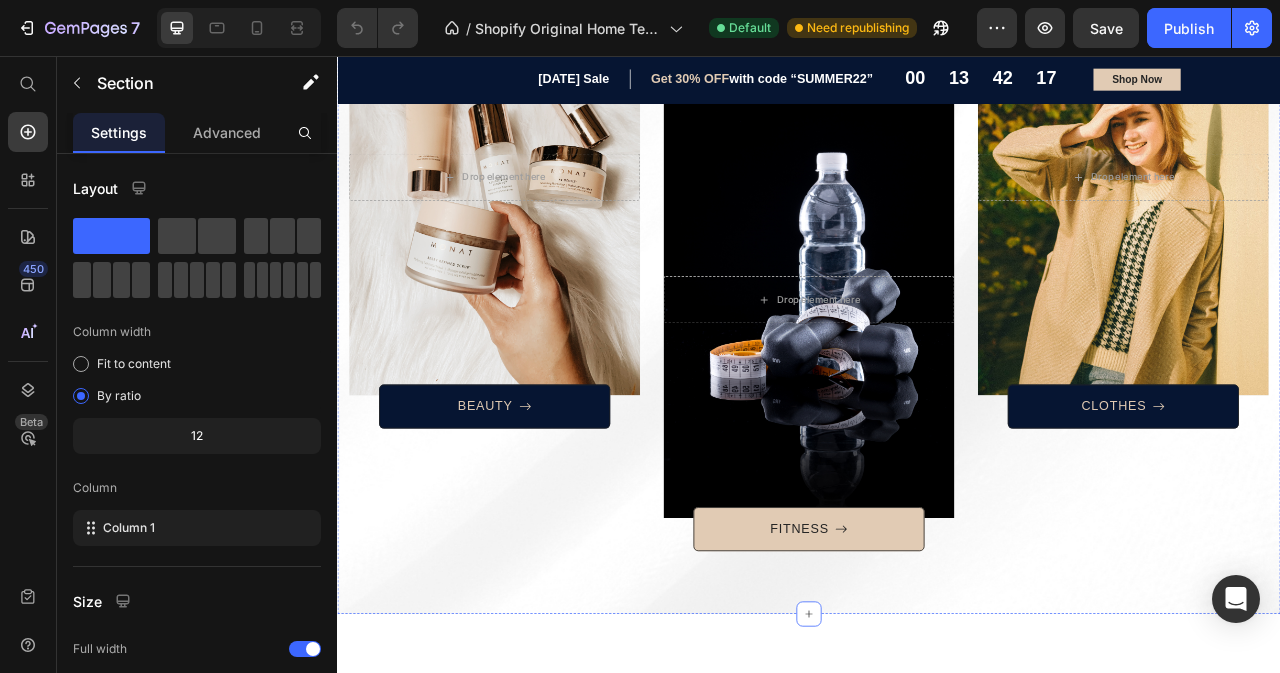 scroll, scrollTop: 1800, scrollLeft: 0, axis: vertical 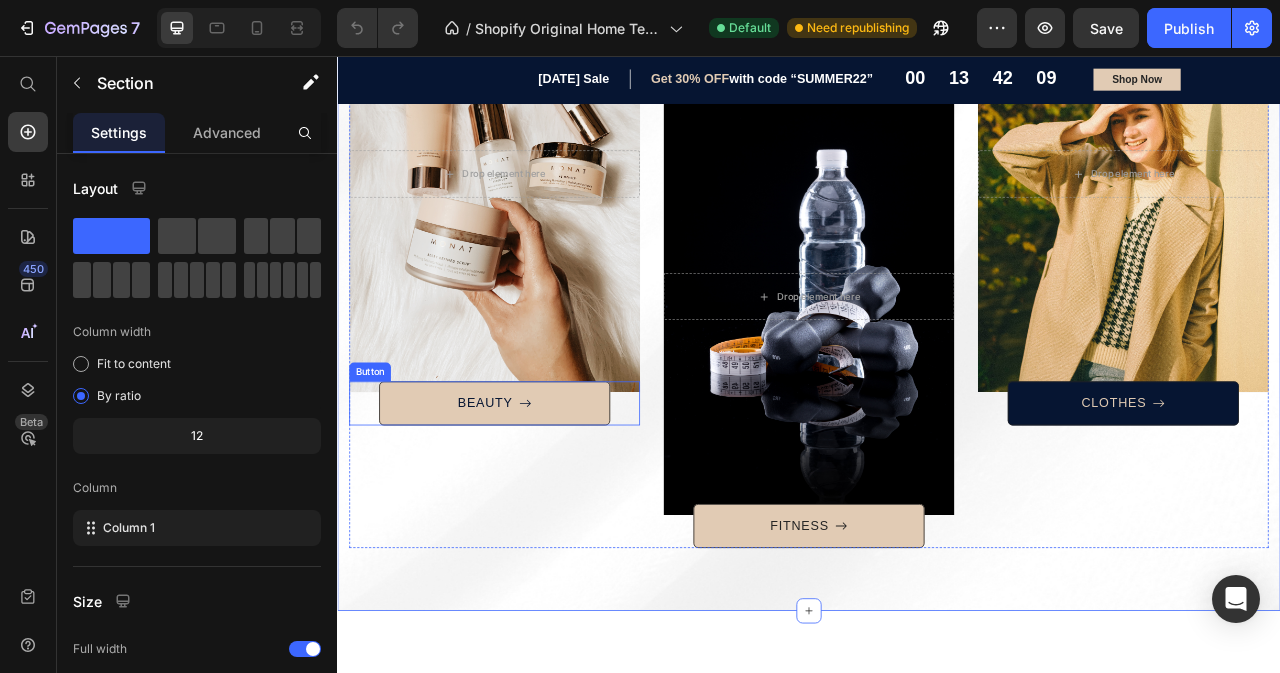 click on "BEAUTY" at bounding box center (537, 498) 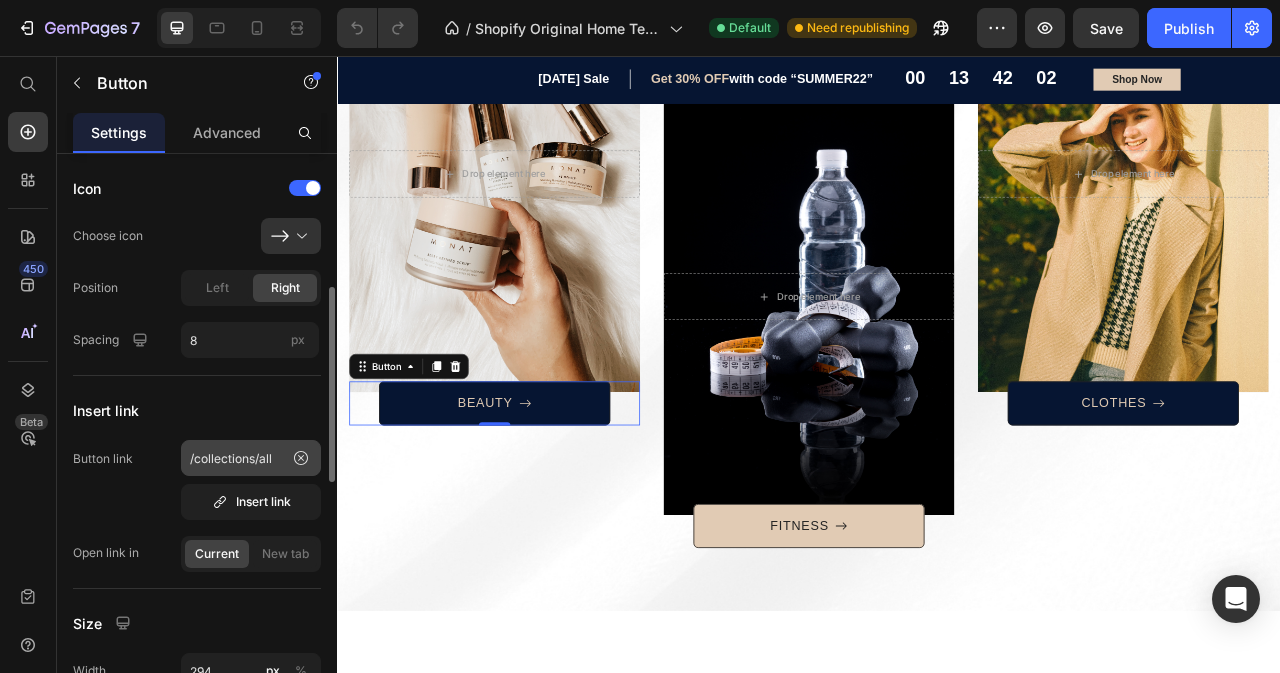 scroll, scrollTop: 100, scrollLeft: 0, axis: vertical 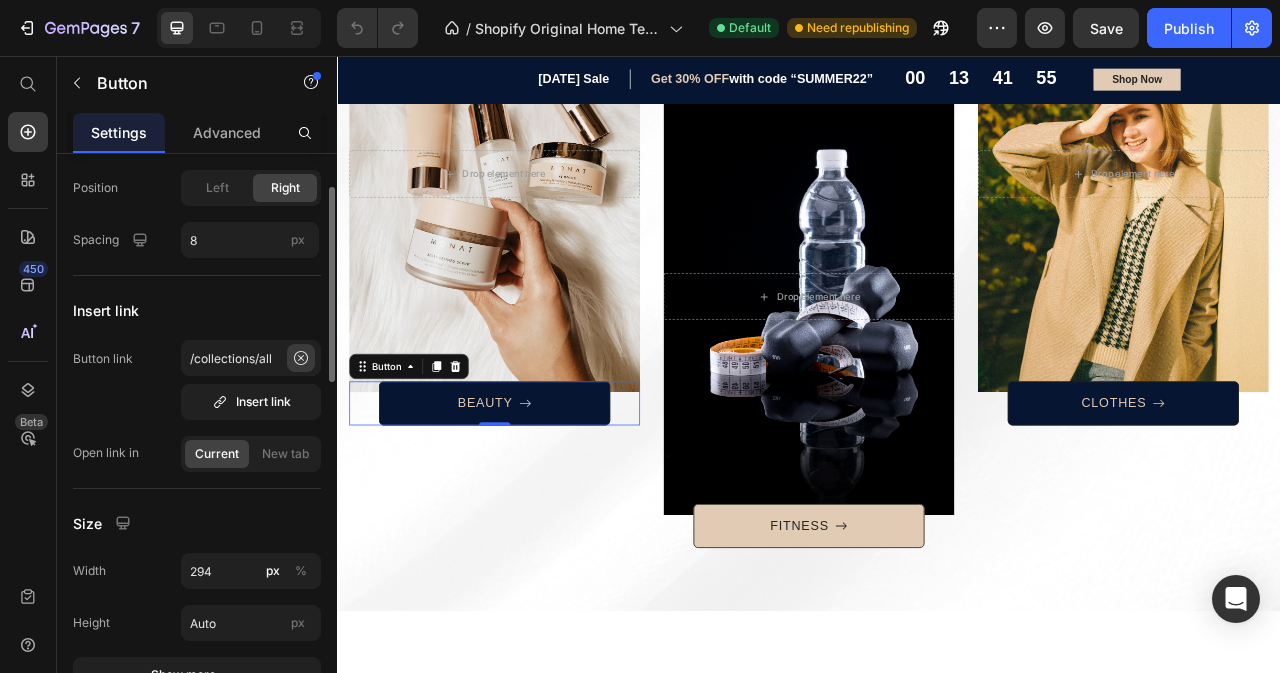 click 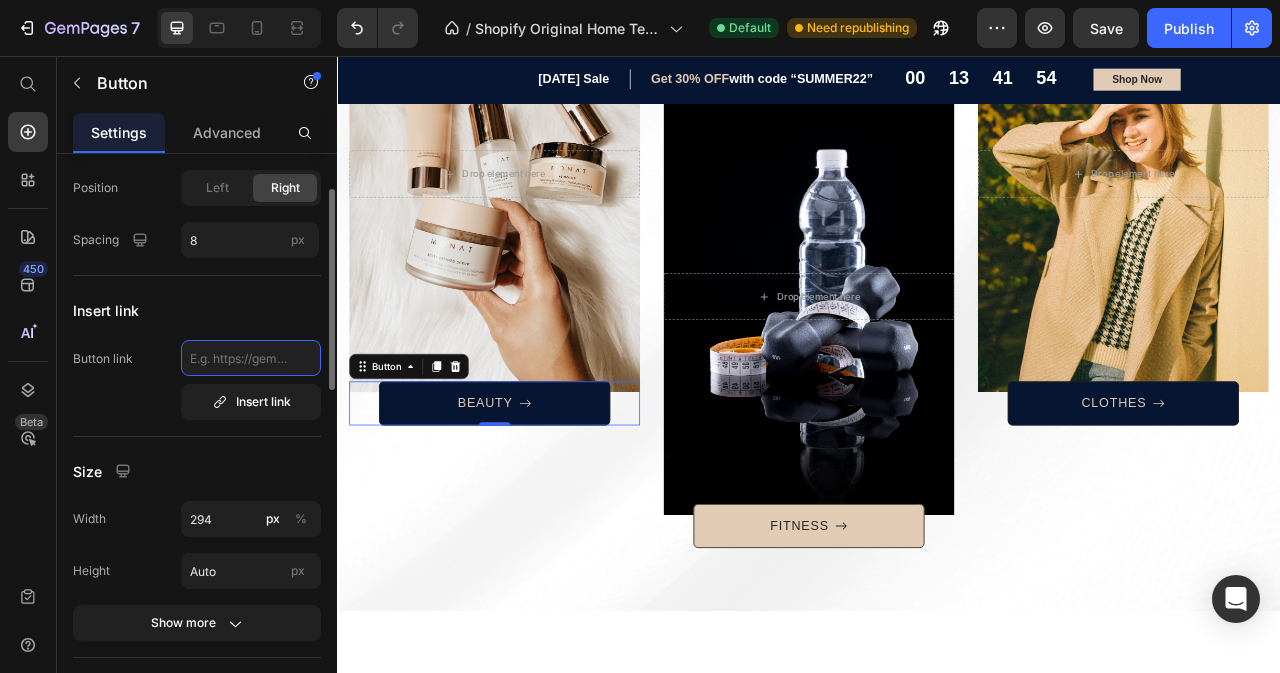 click 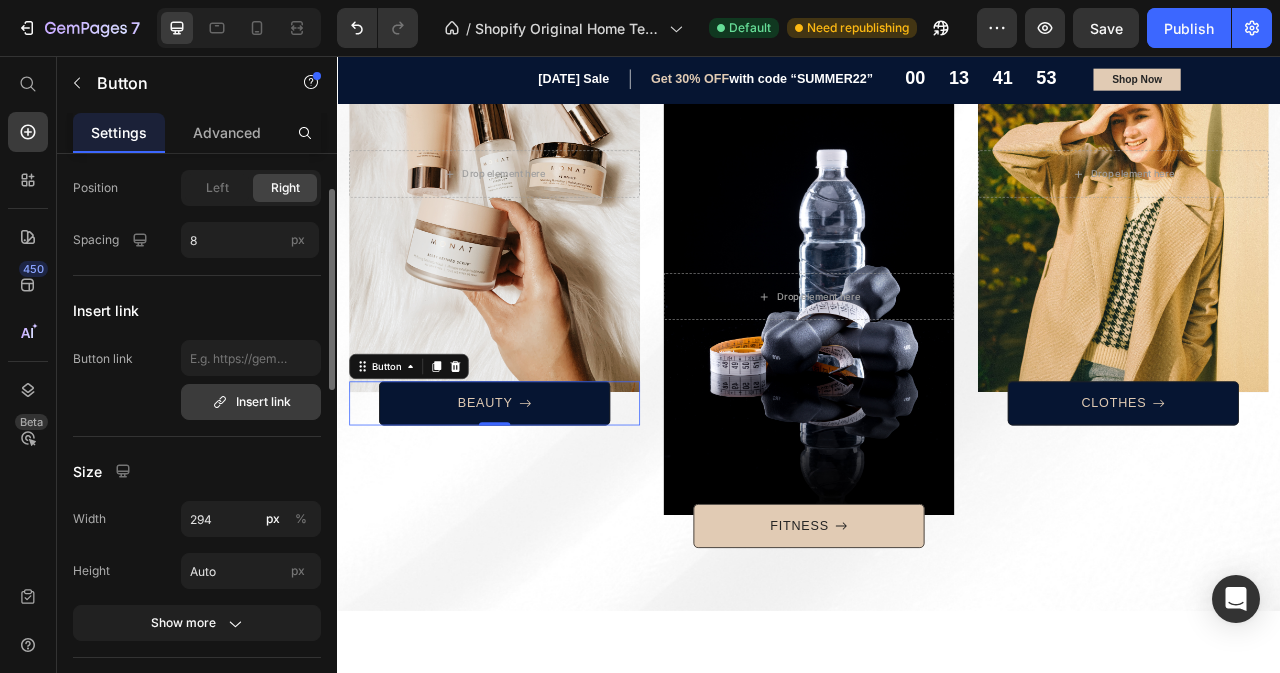 click on "Insert link" at bounding box center [251, 402] 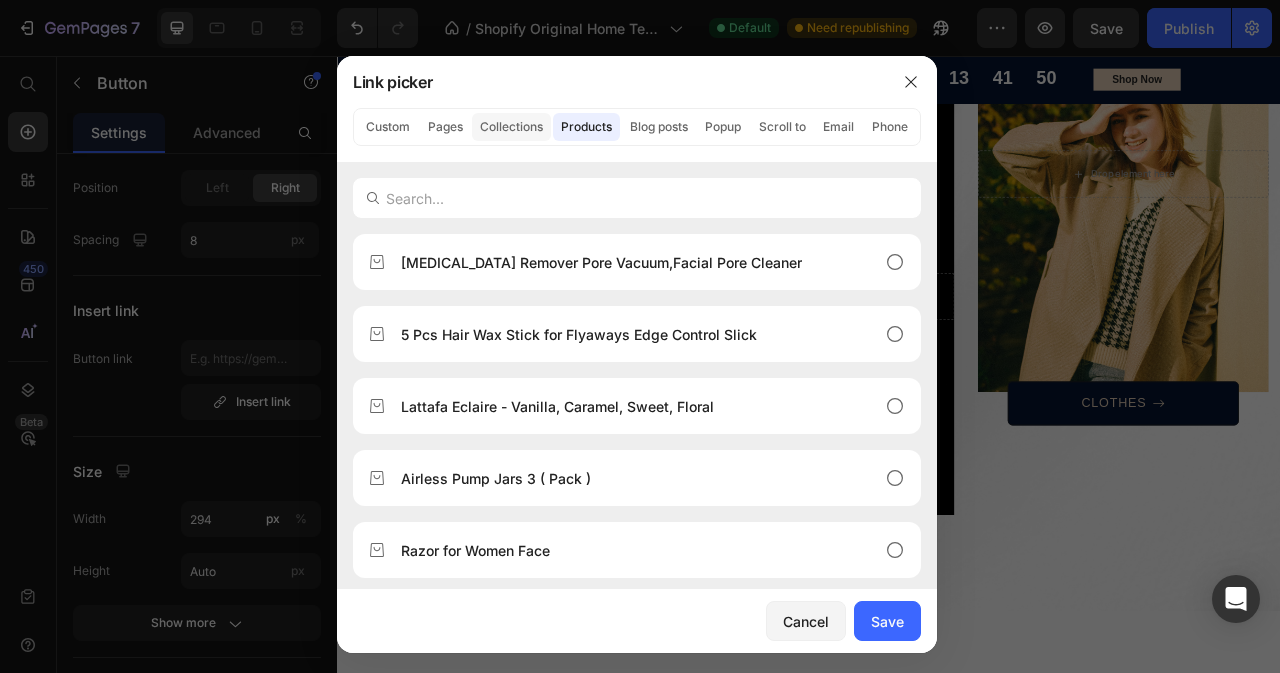 click on "Collections" 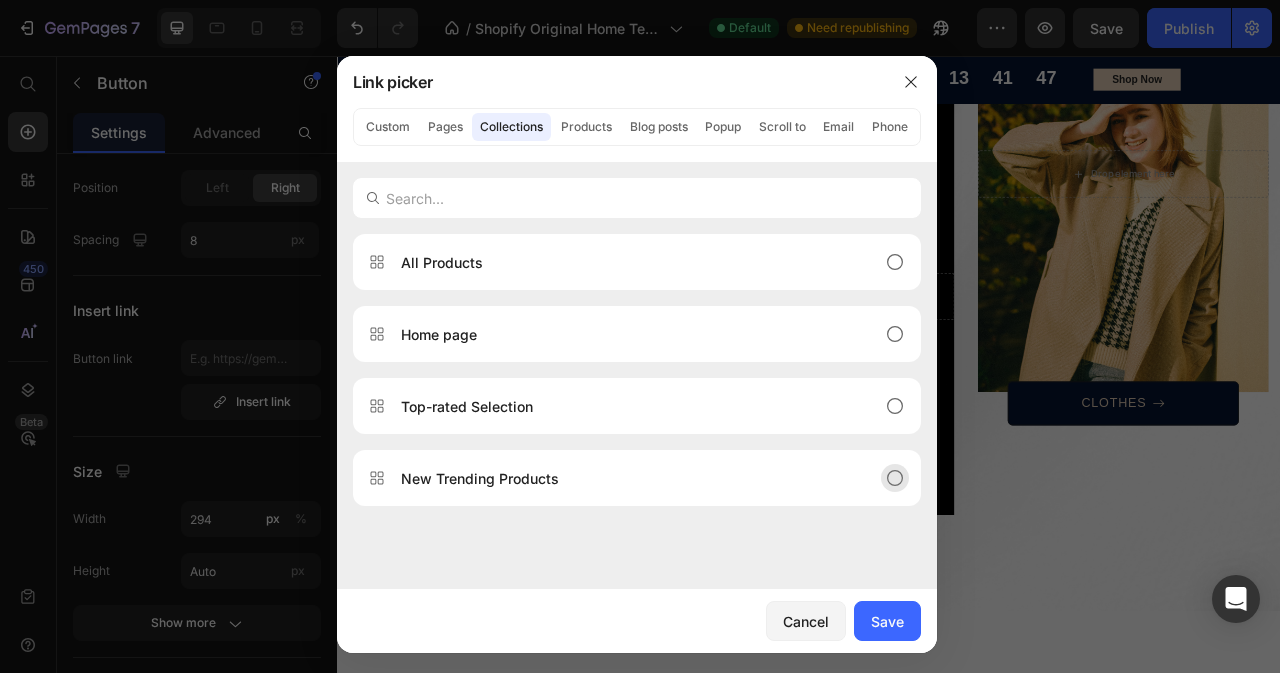 click on "New Trending Products" at bounding box center [480, 478] 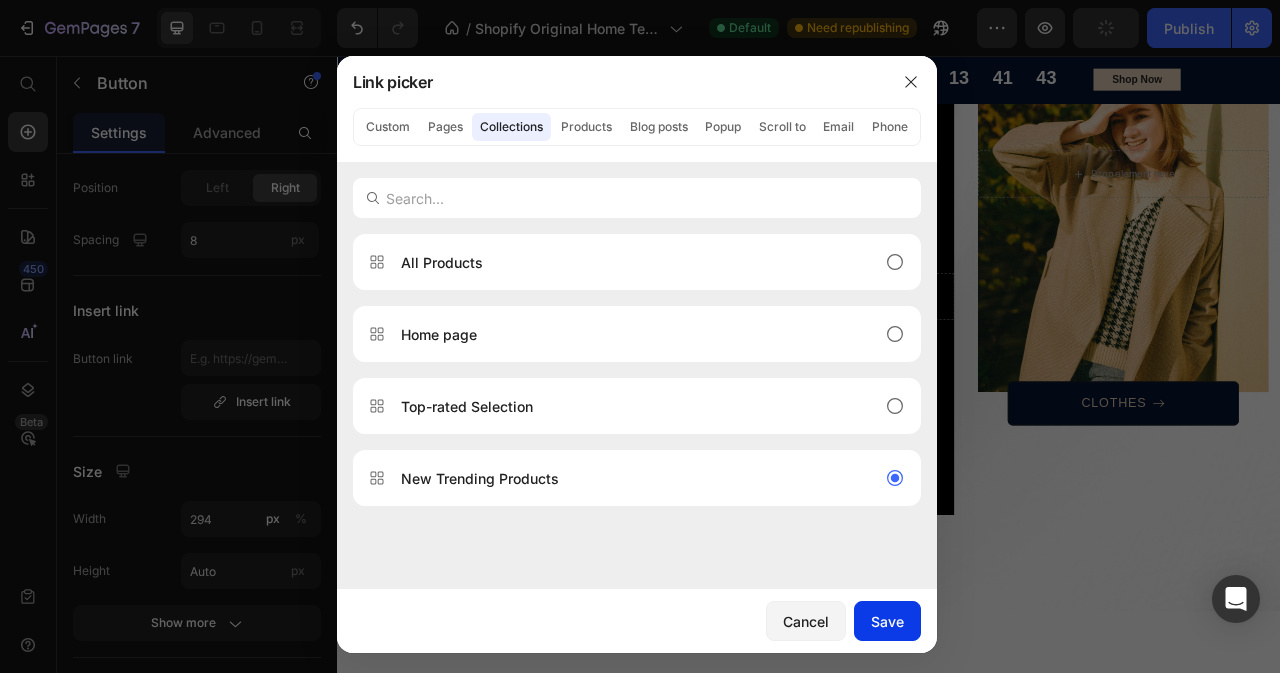 click on "Save" at bounding box center [887, 621] 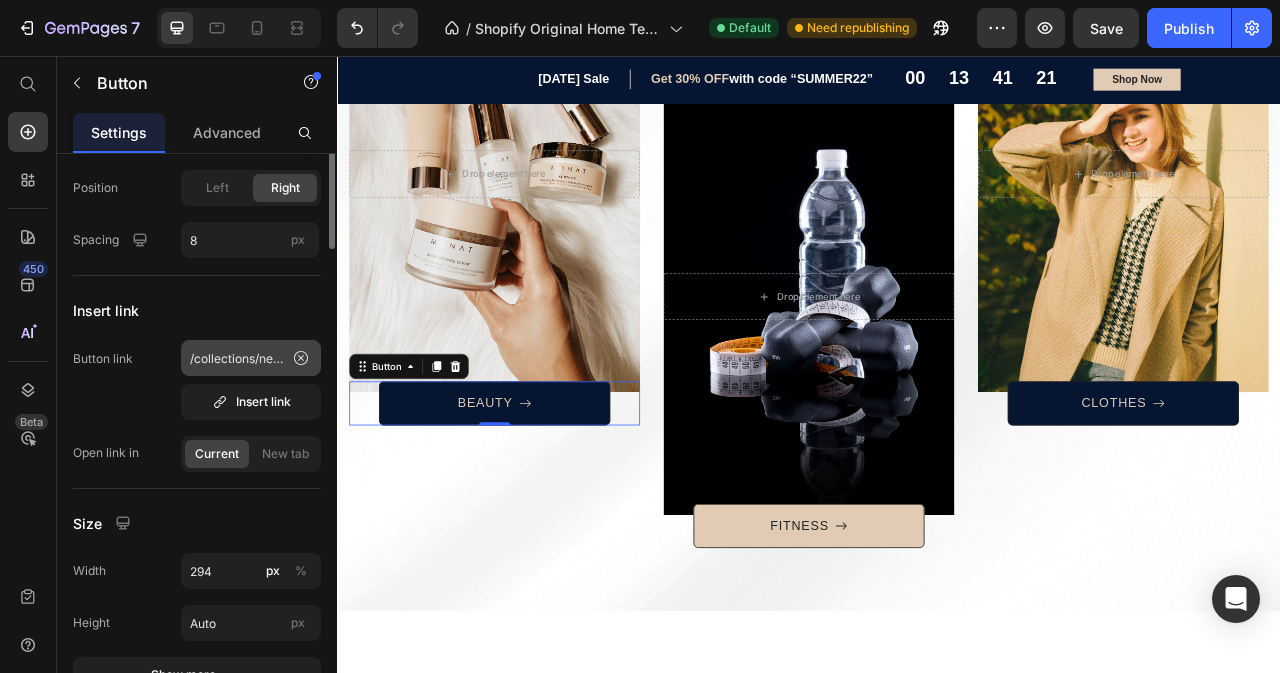 scroll, scrollTop: 0, scrollLeft: 0, axis: both 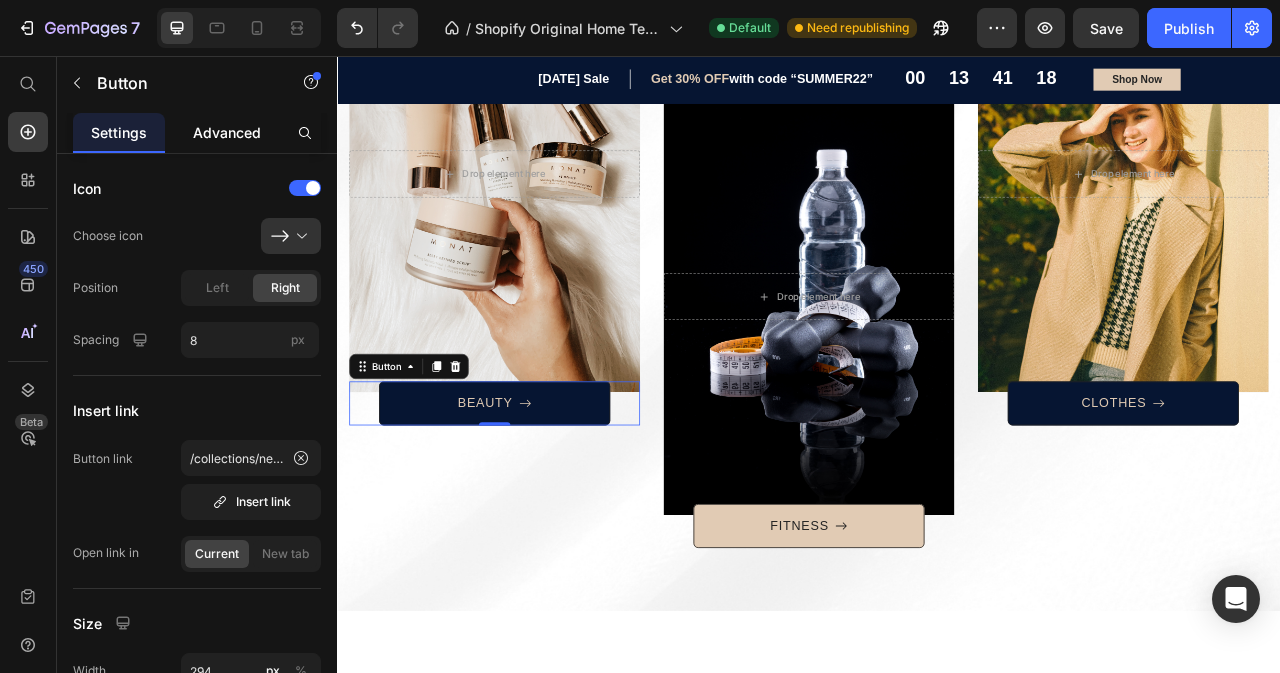 click on "Advanced" at bounding box center (227, 132) 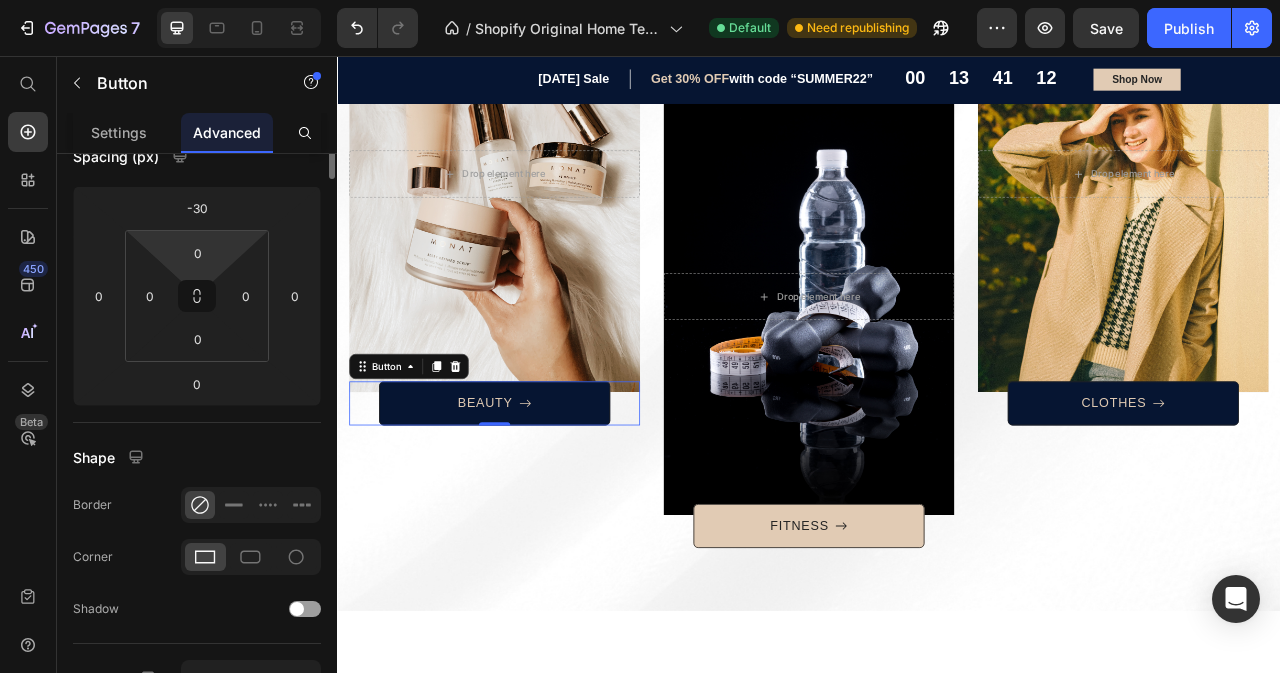 scroll, scrollTop: 0, scrollLeft: 0, axis: both 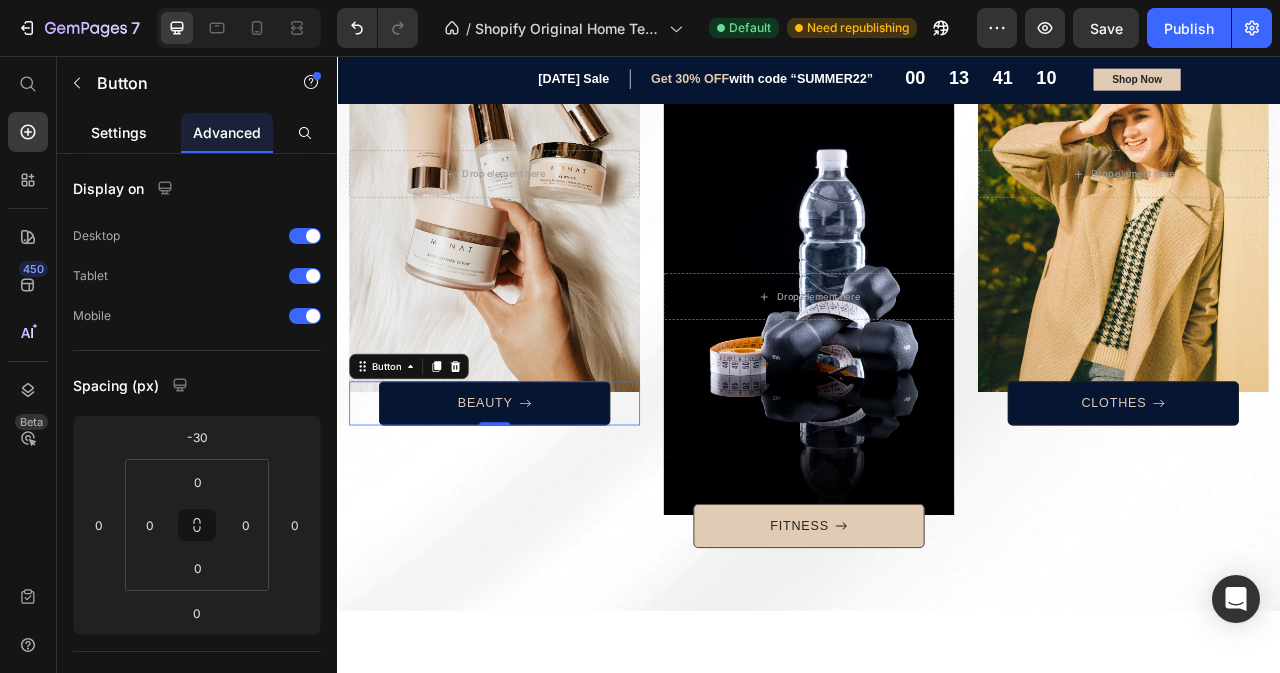 click on "Settings" at bounding box center (119, 132) 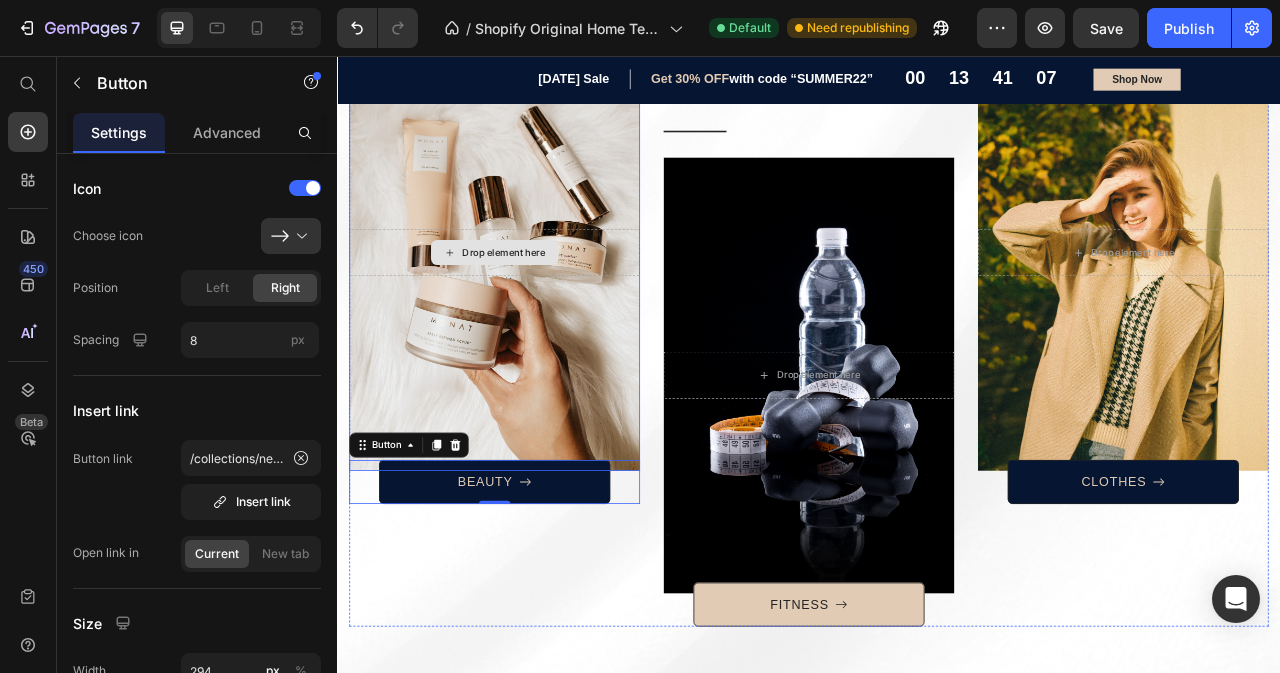 scroll, scrollTop: 1600, scrollLeft: 0, axis: vertical 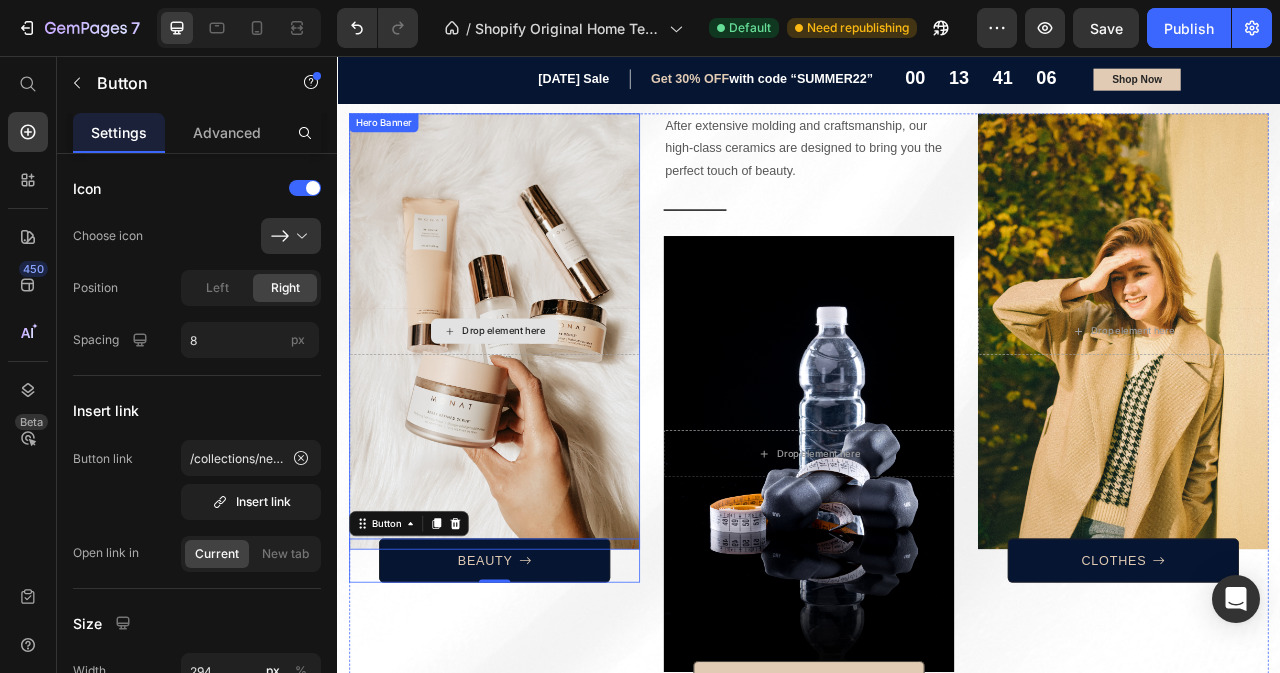 click on "Drop element here" at bounding box center (549, 406) 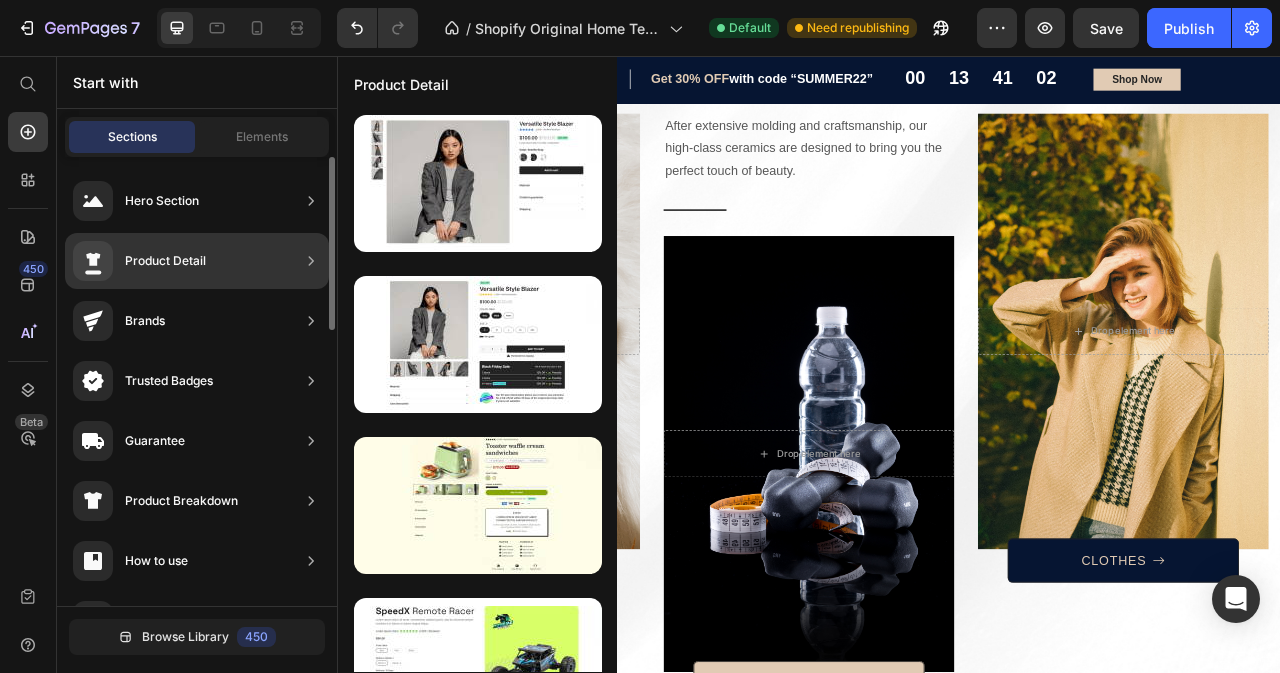 click 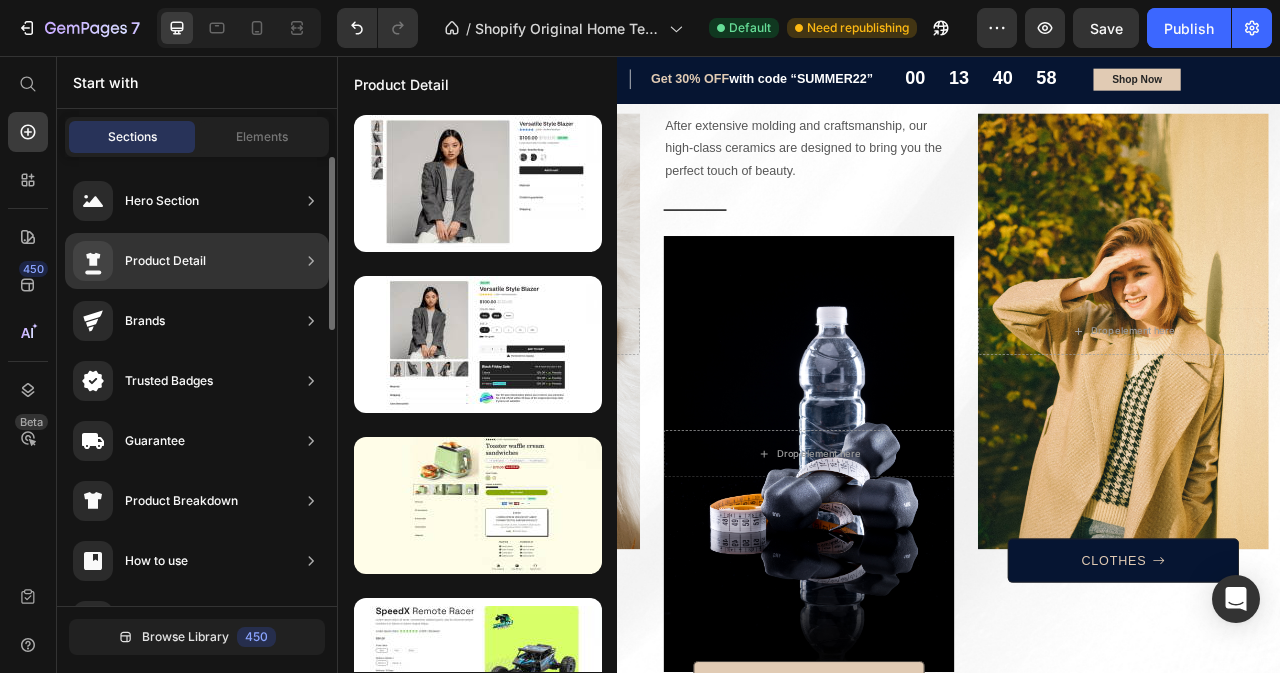 click on "Product Detail" at bounding box center [165, 261] 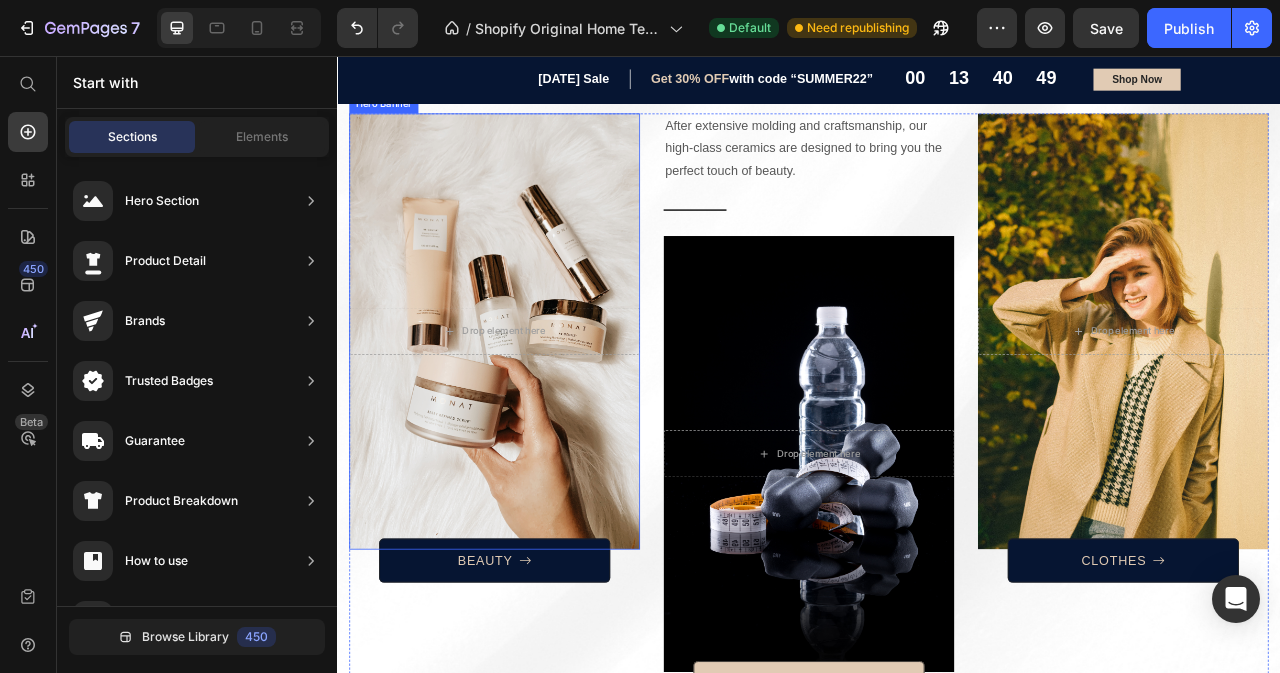 click at bounding box center [537, 406] 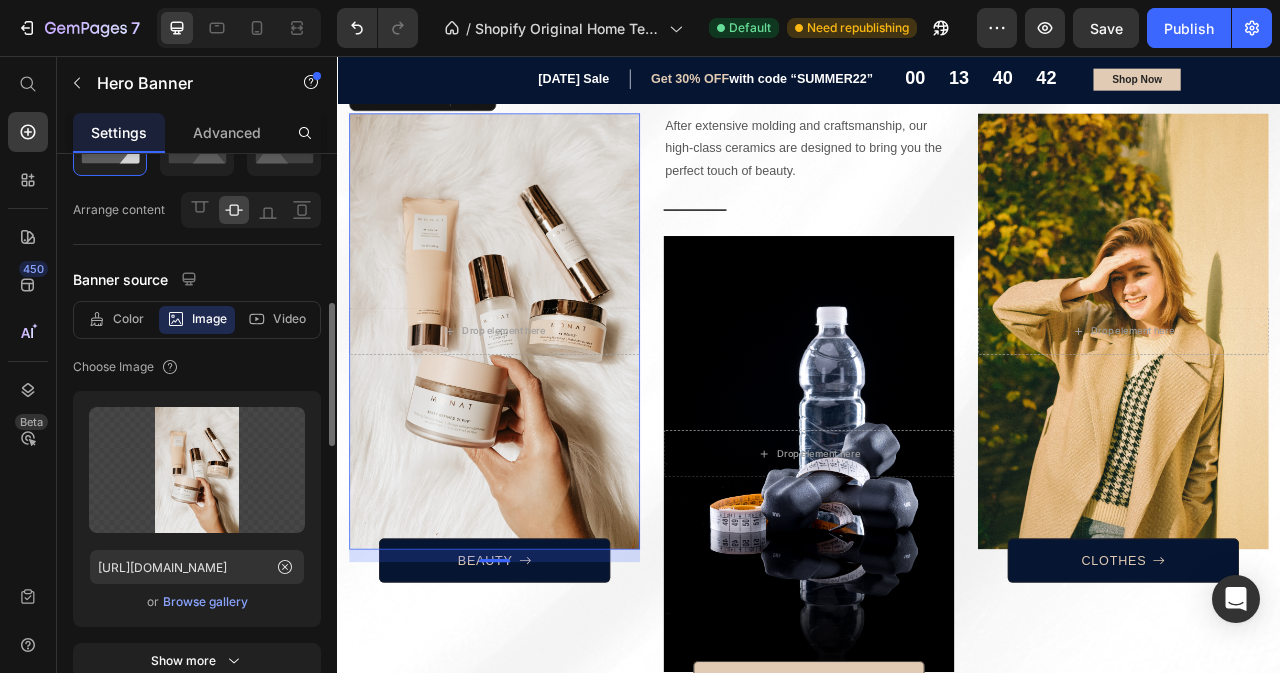 scroll, scrollTop: 200, scrollLeft: 0, axis: vertical 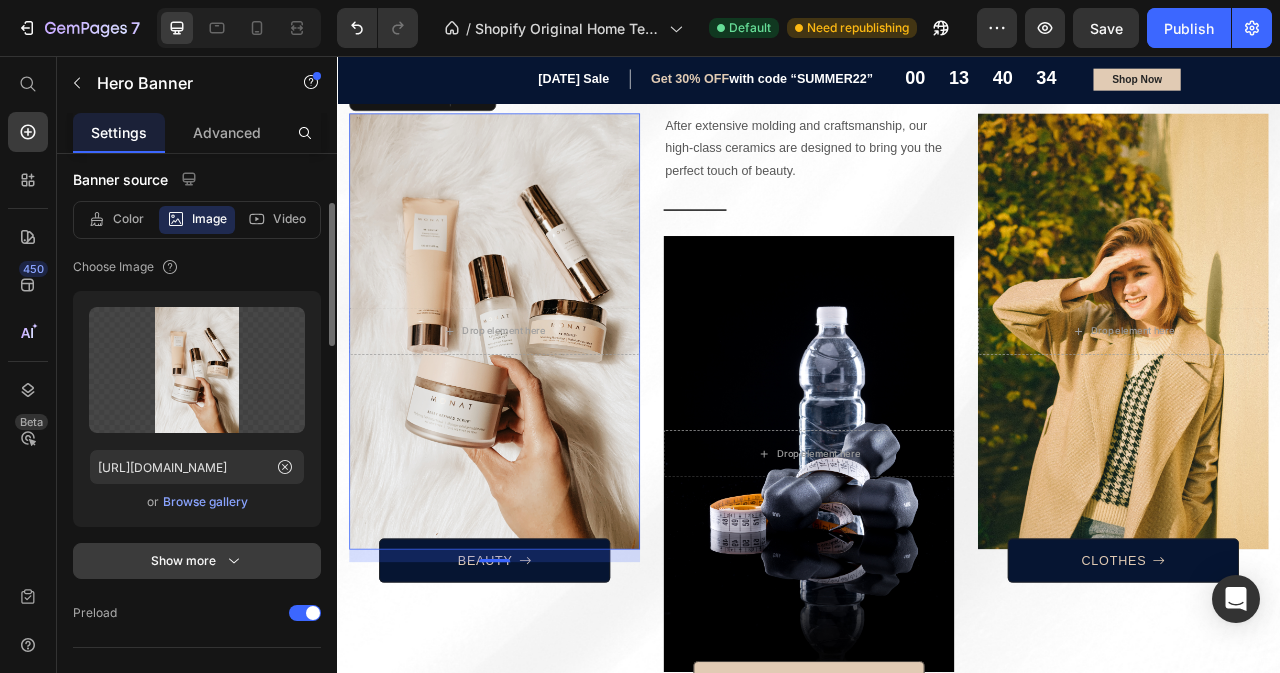 click 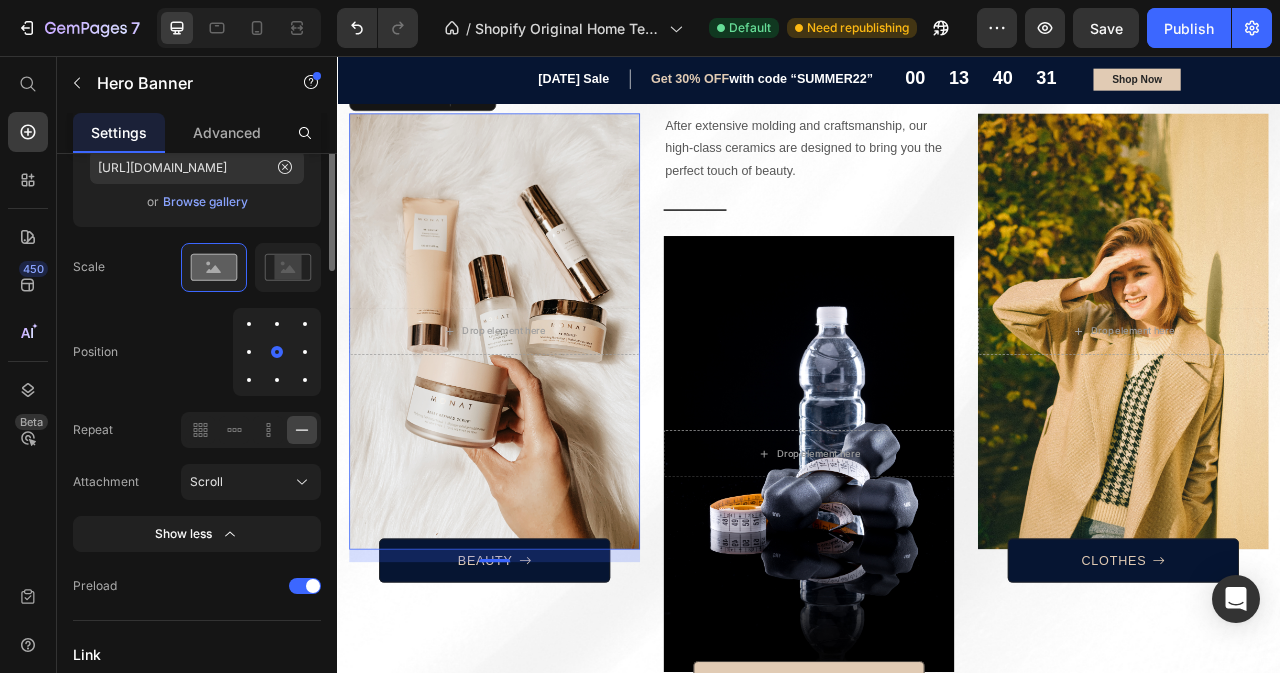 scroll, scrollTop: 400, scrollLeft: 0, axis: vertical 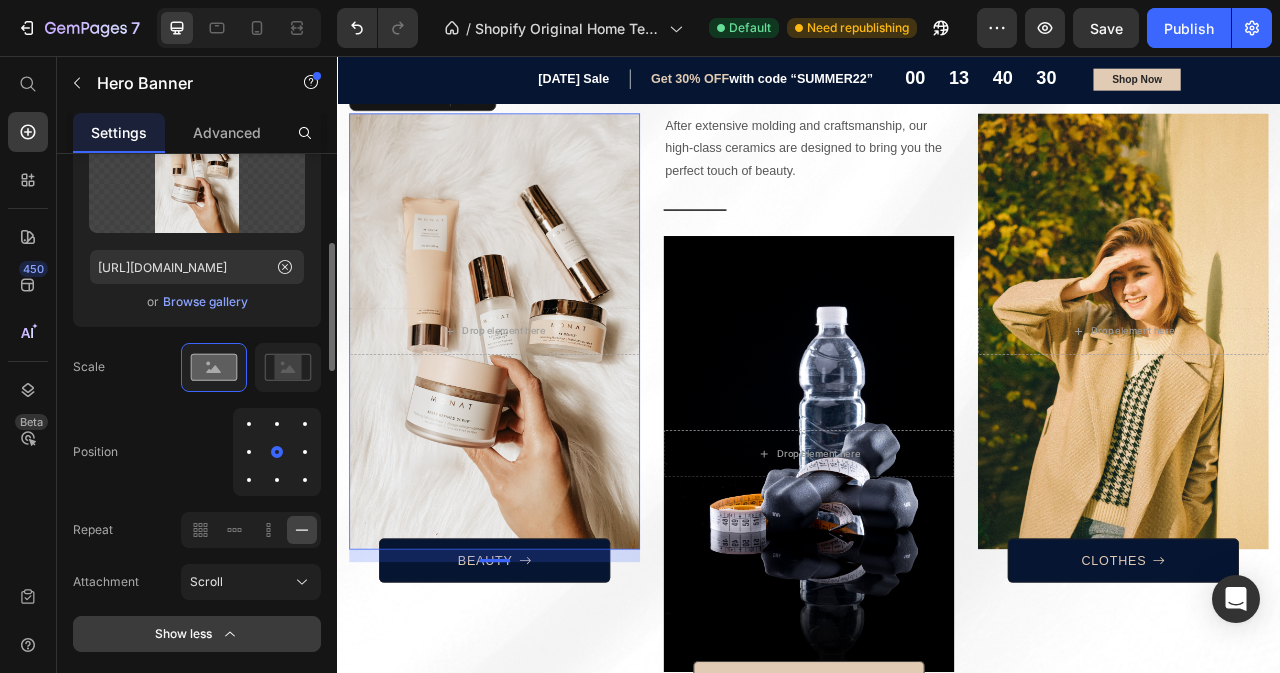 click on "Show less" at bounding box center (197, 634) 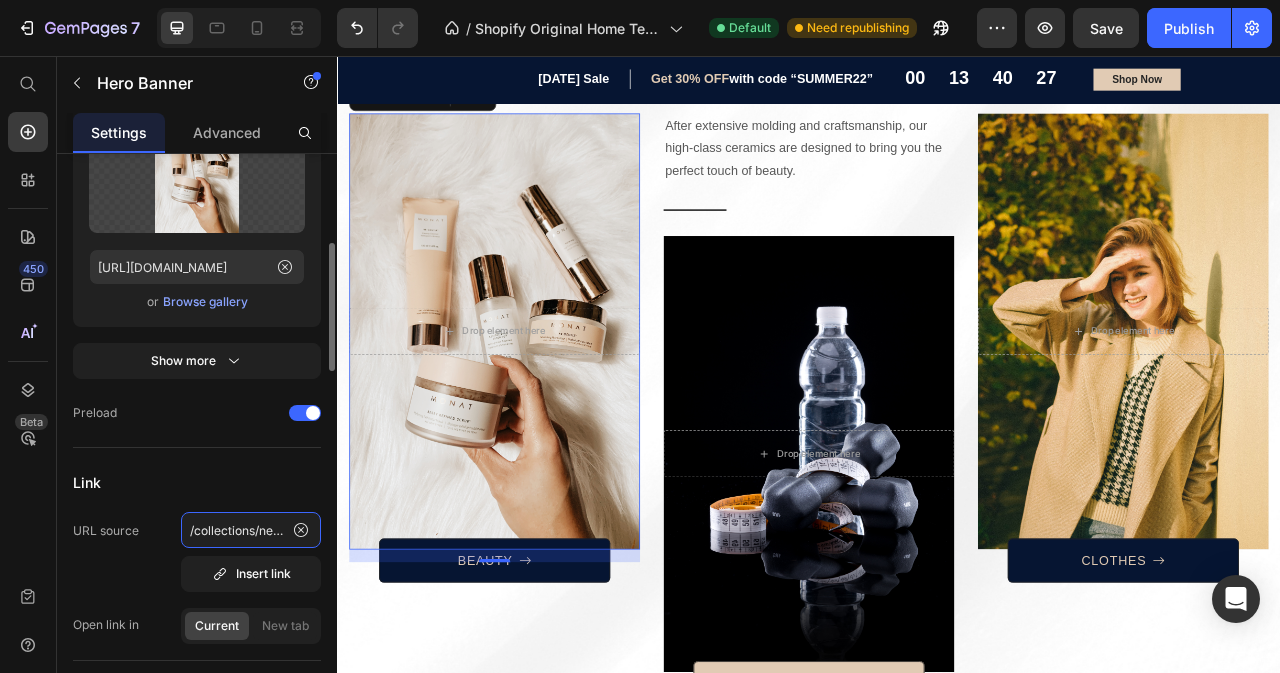click on "/collections/new-trending-products" 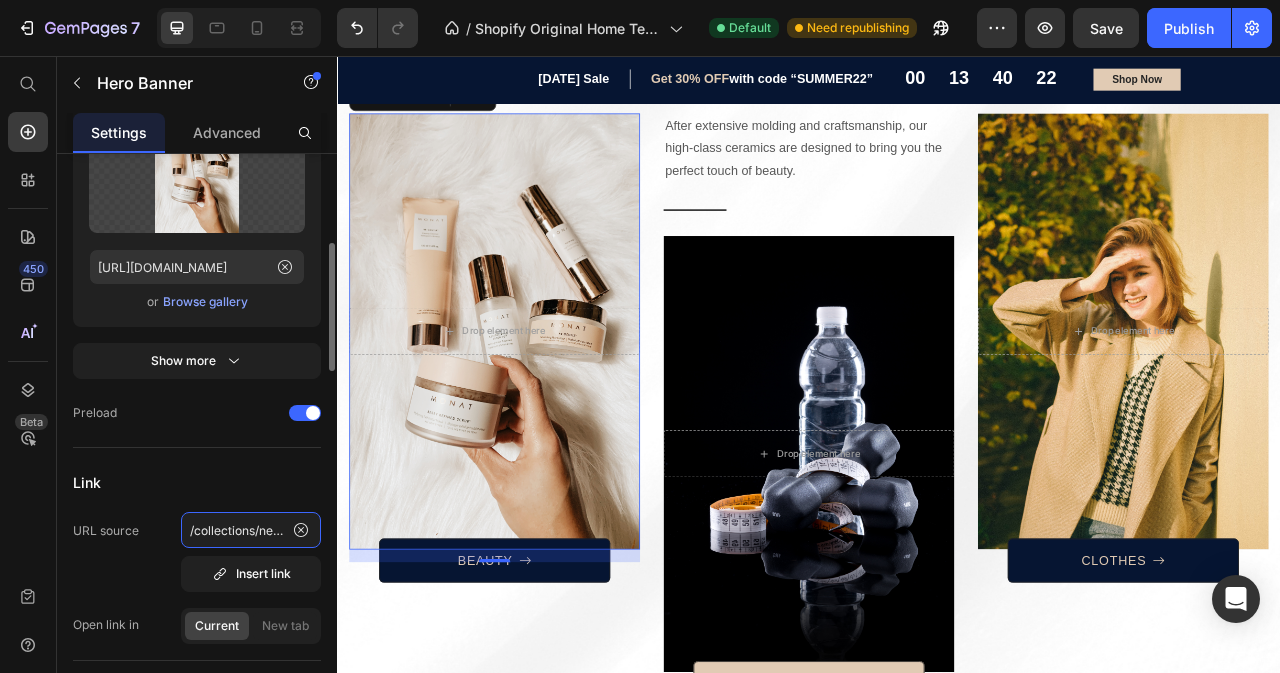 click on "/collections/new-trending-products" 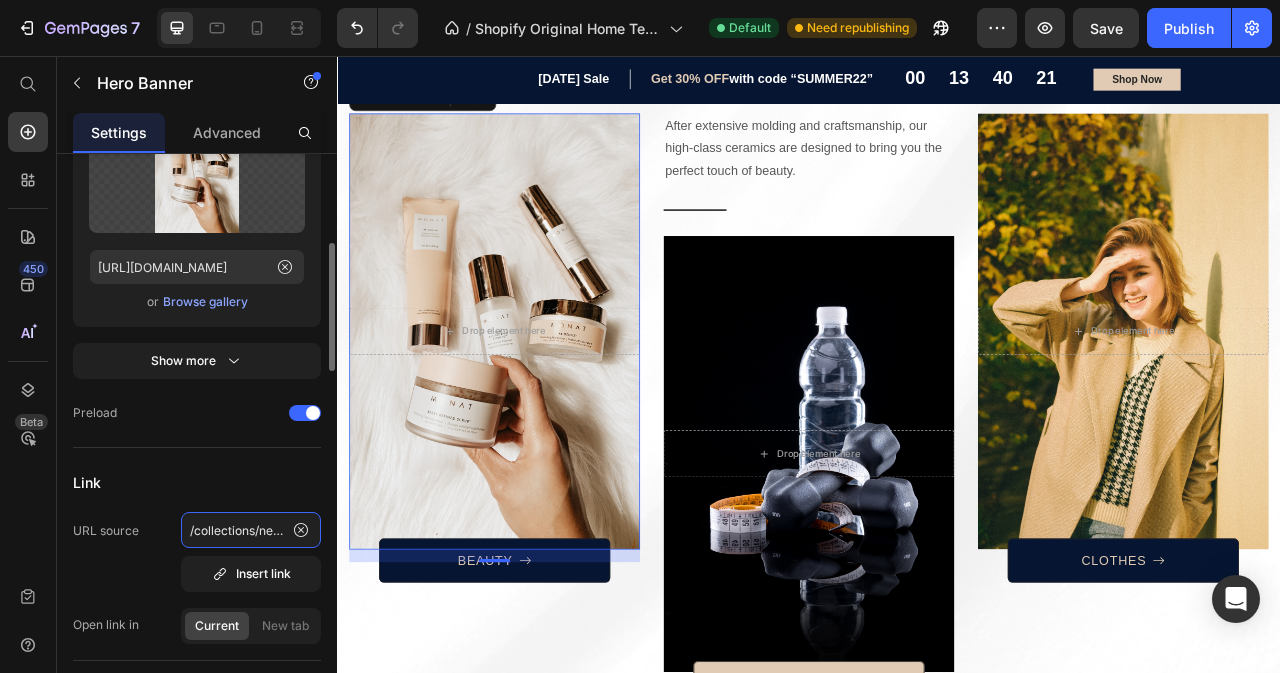 click on "/collections/new-trending-products" 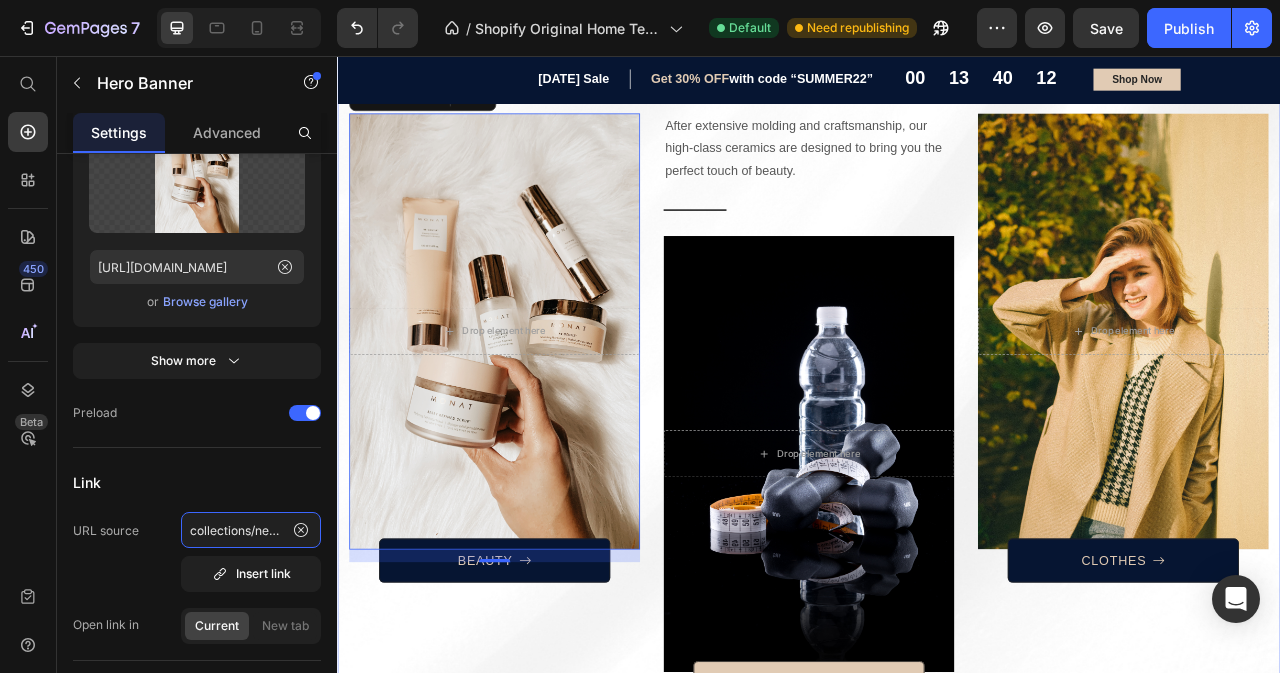 scroll, scrollTop: 0, scrollLeft: 0, axis: both 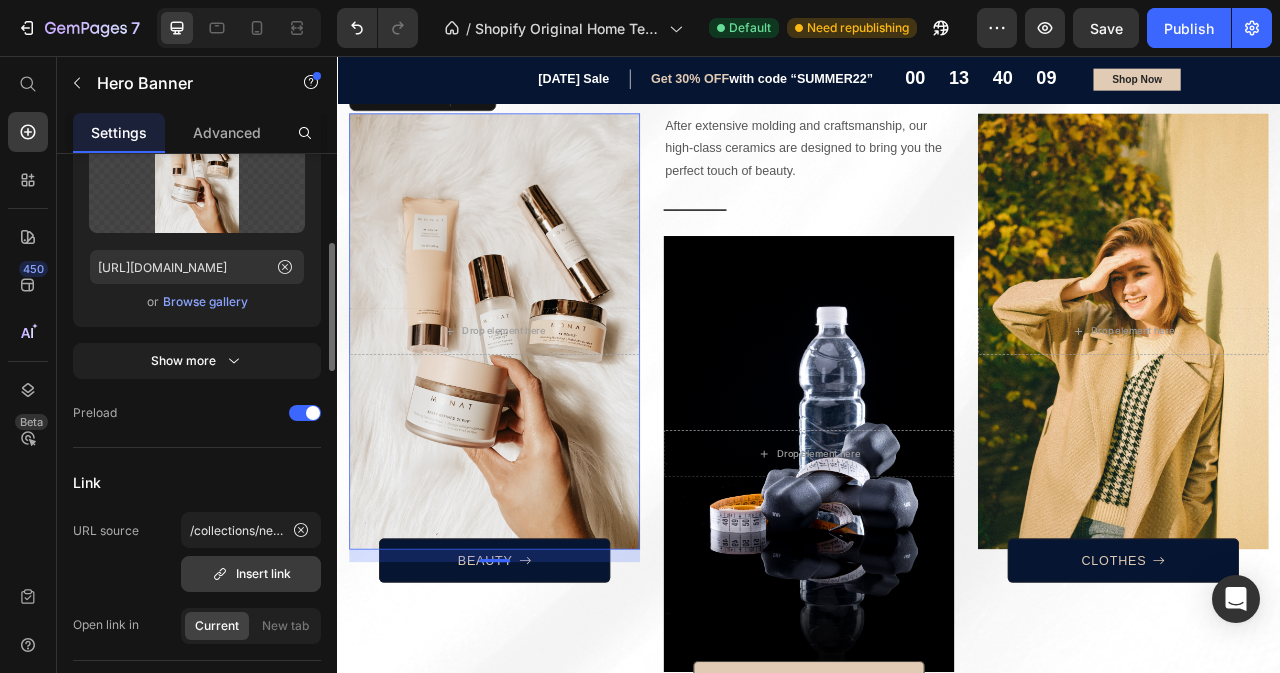 click on "Insert link" at bounding box center [251, 574] 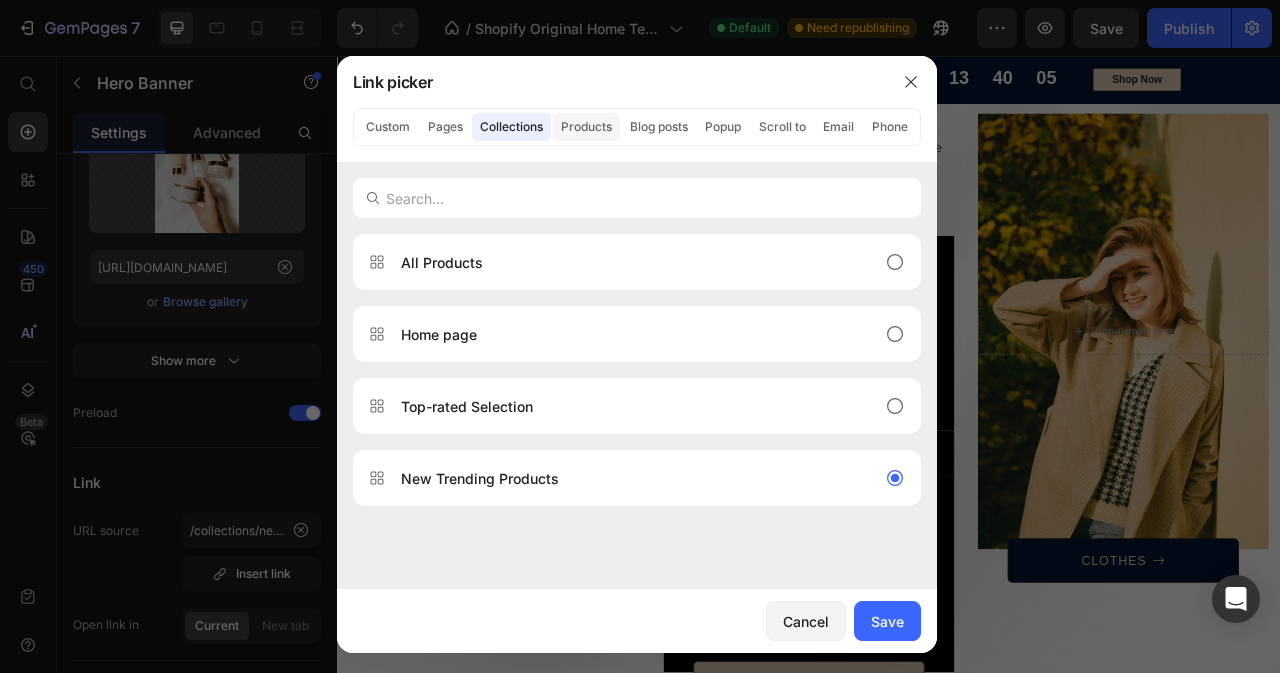click on "Products" 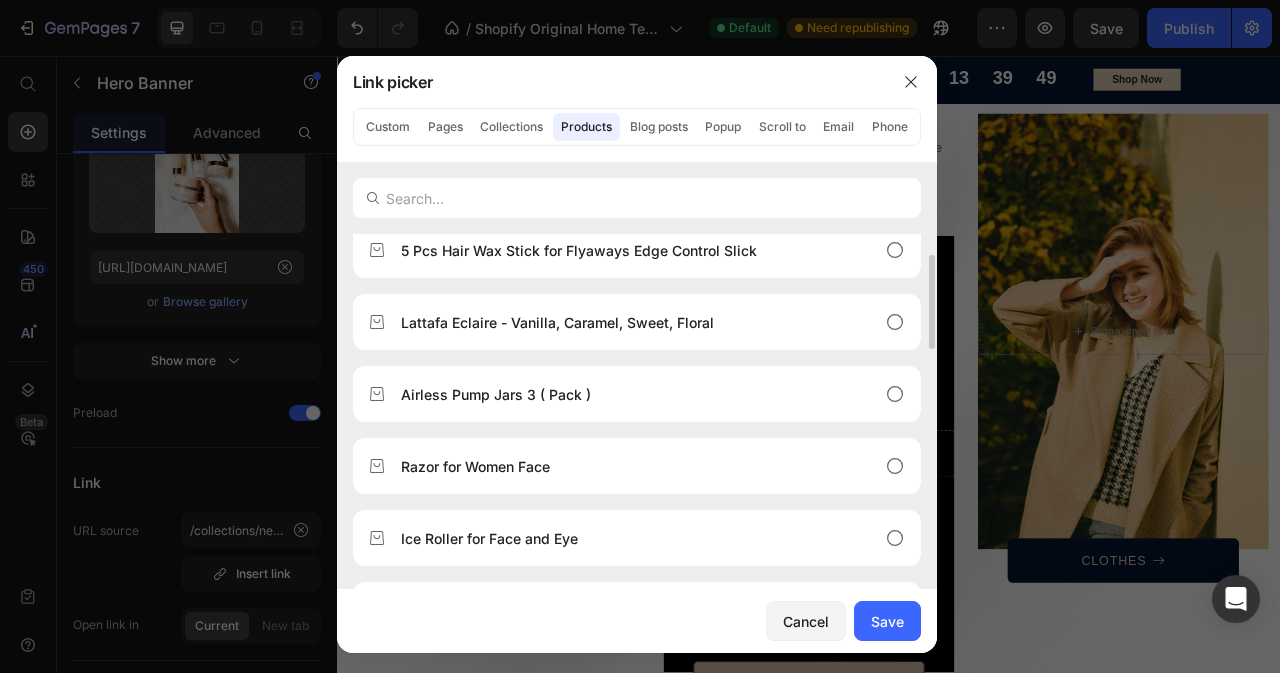 scroll, scrollTop: 0, scrollLeft: 0, axis: both 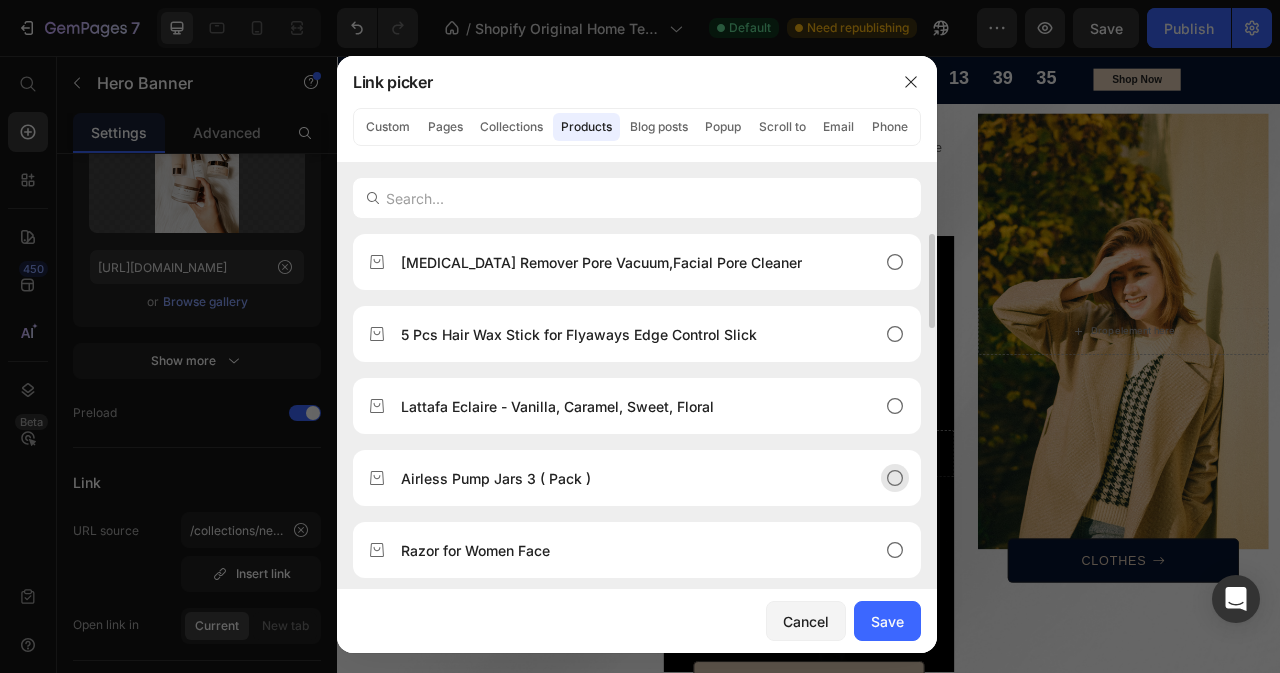 click 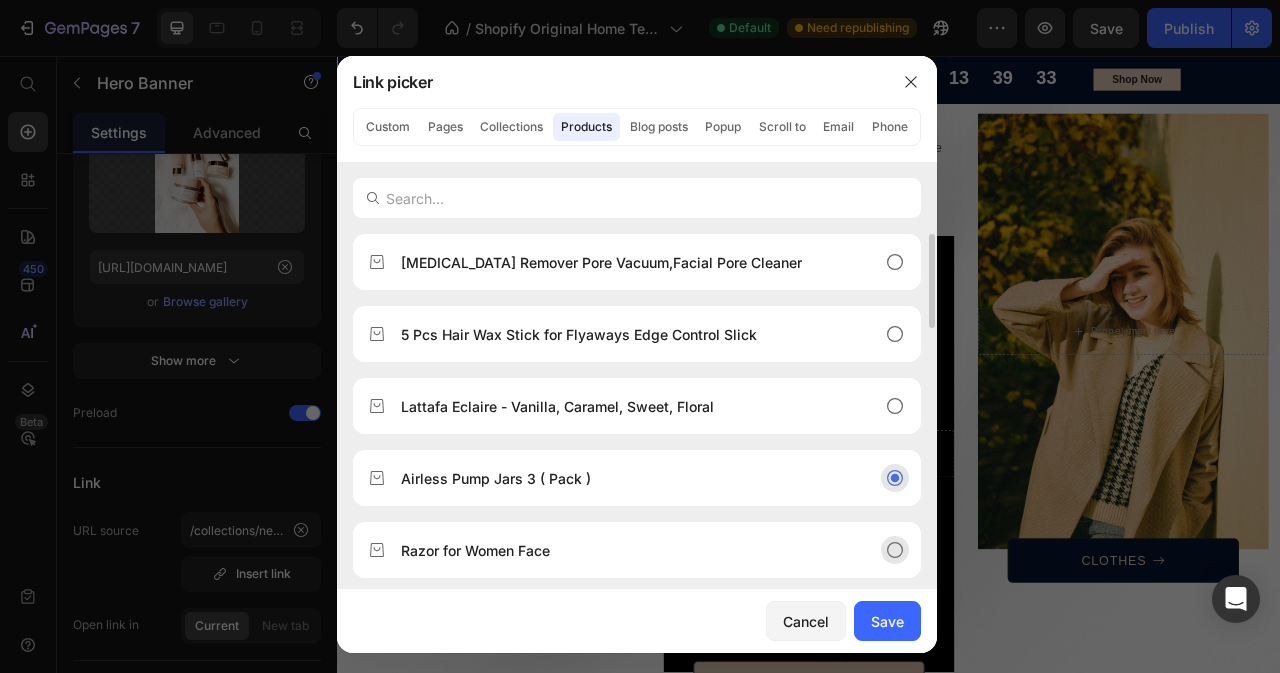 click 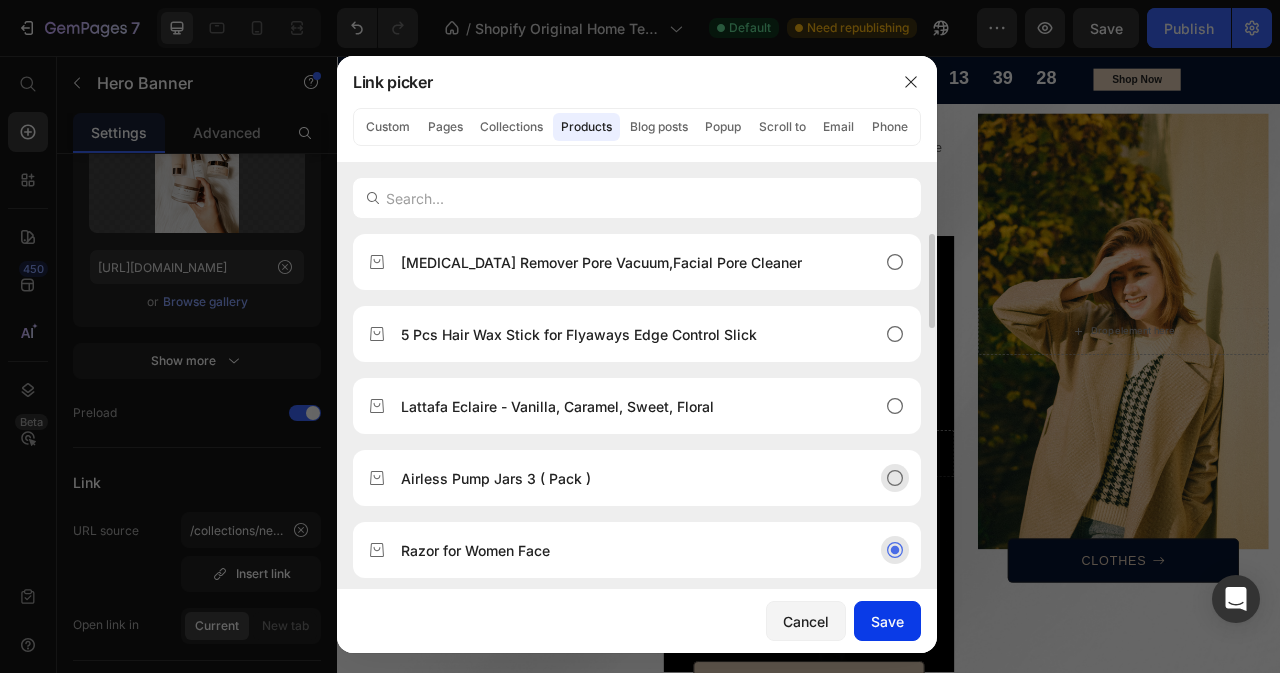 click on "Save" at bounding box center (887, 621) 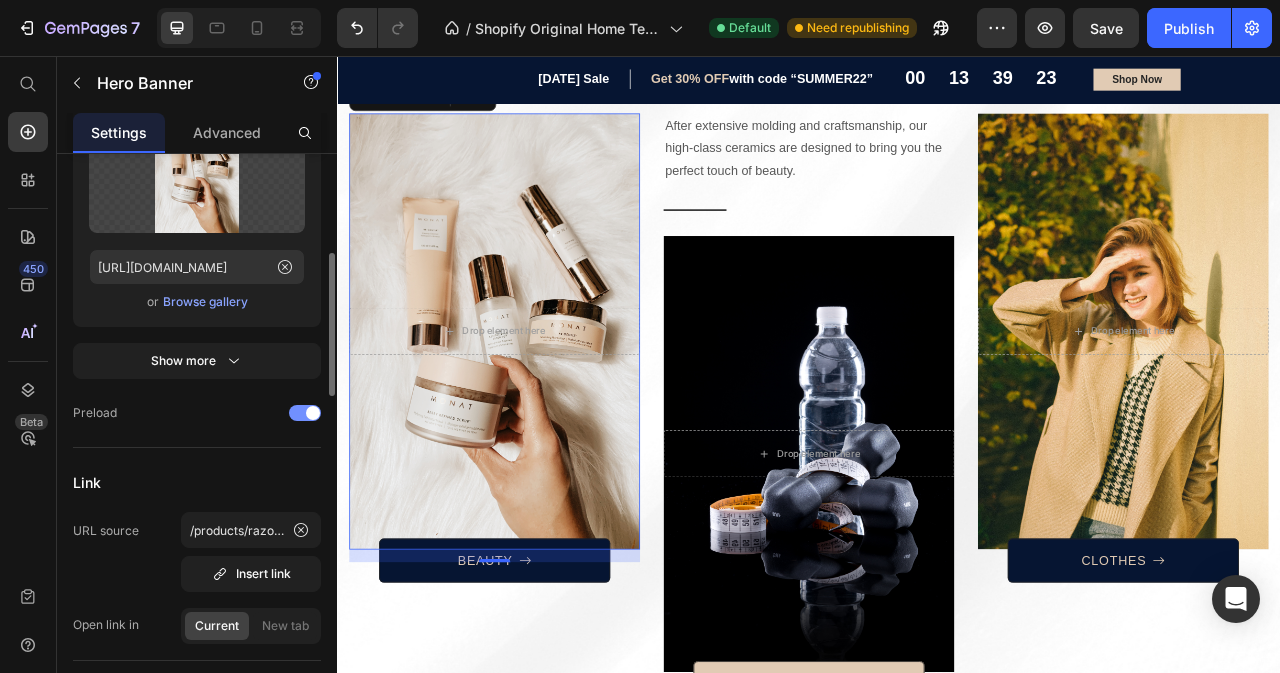 scroll, scrollTop: 300, scrollLeft: 0, axis: vertical 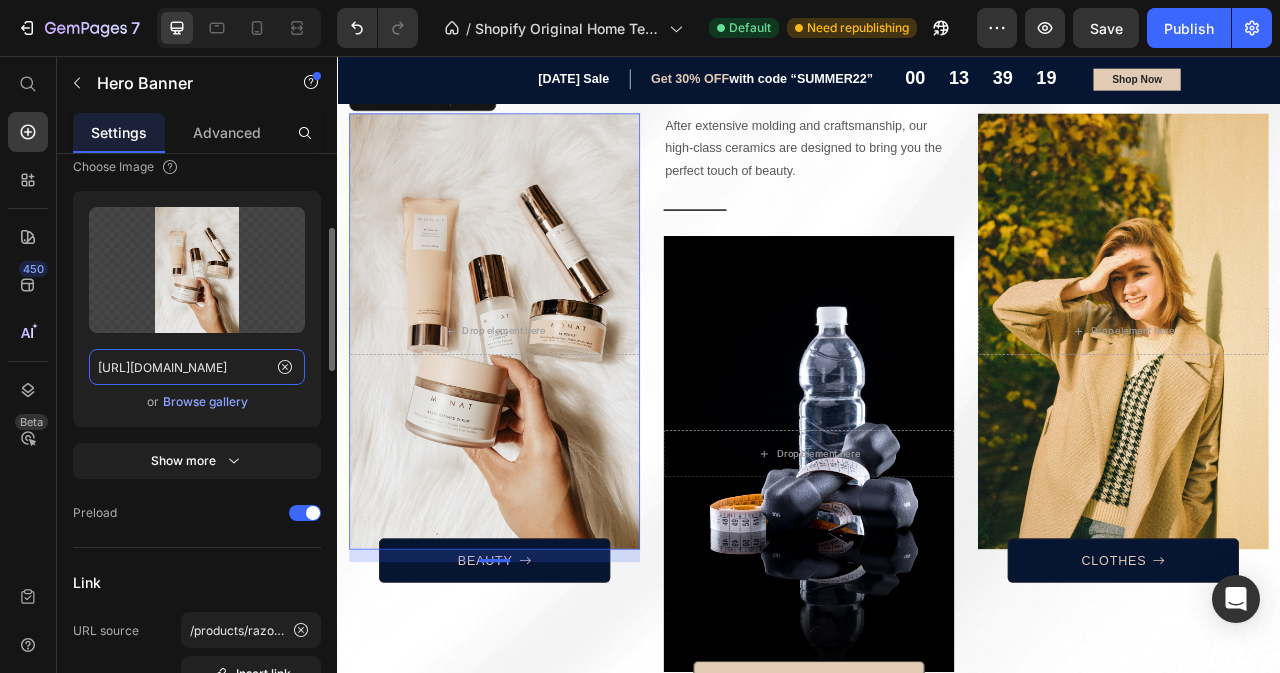 click on "[URL][DOMAIN_NAME]" 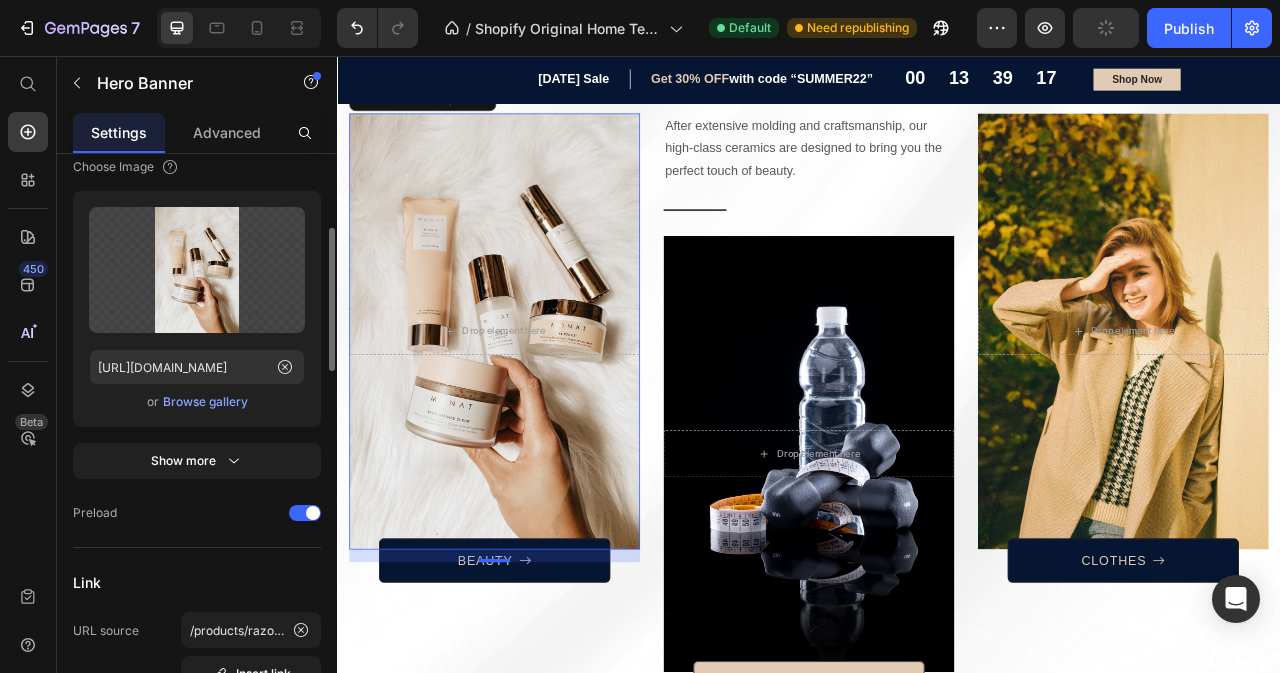 click on "Browse gallery" at bounding box center [205, 402] 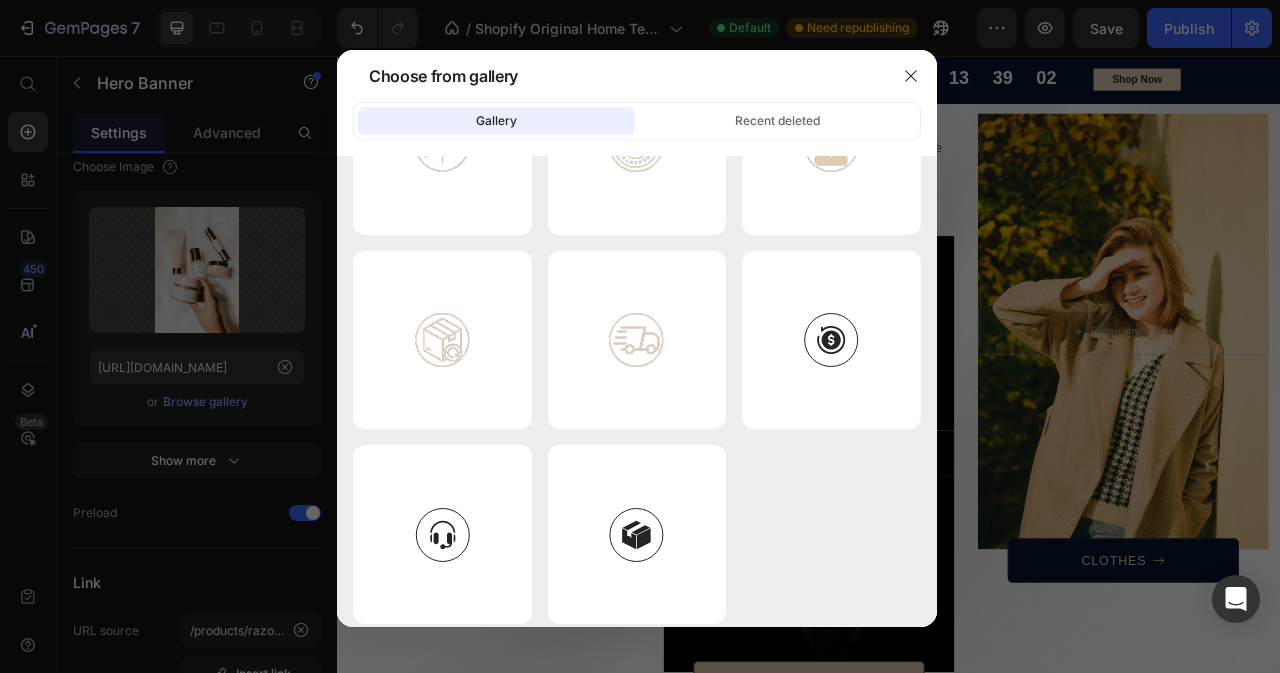 scroll, scrollTop: 0, scrollLeft: 0, axis: both 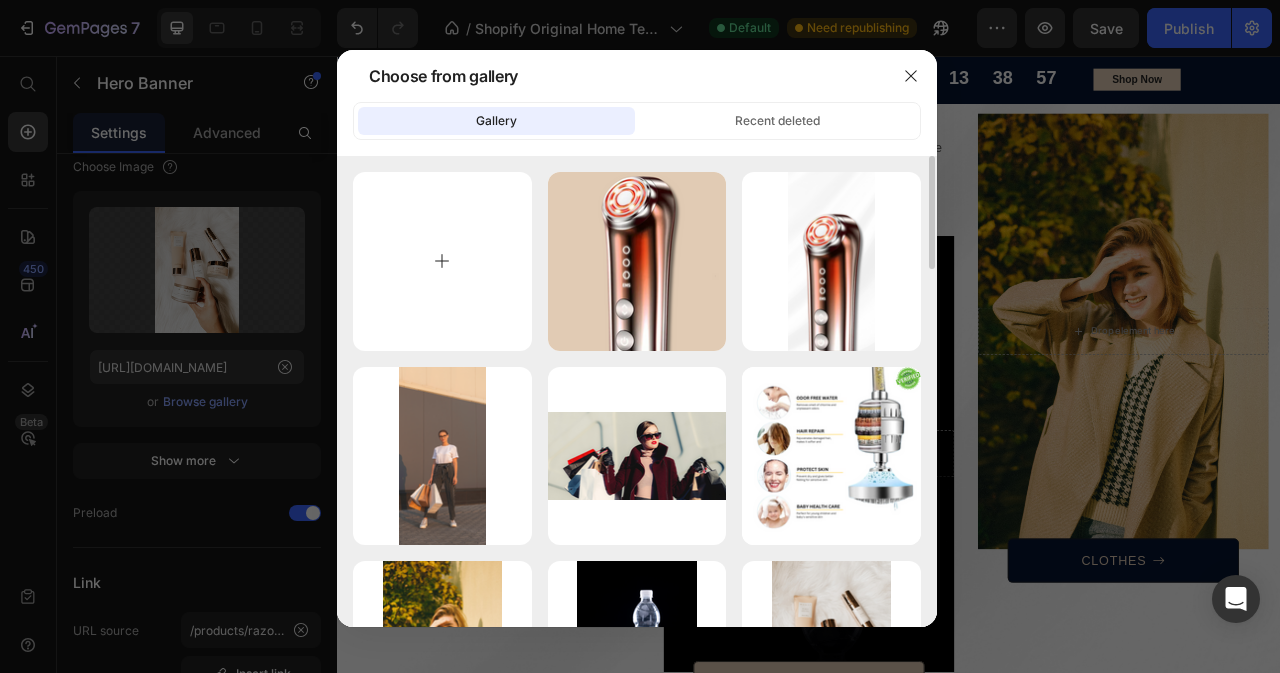click at bounding box center [442, 261] 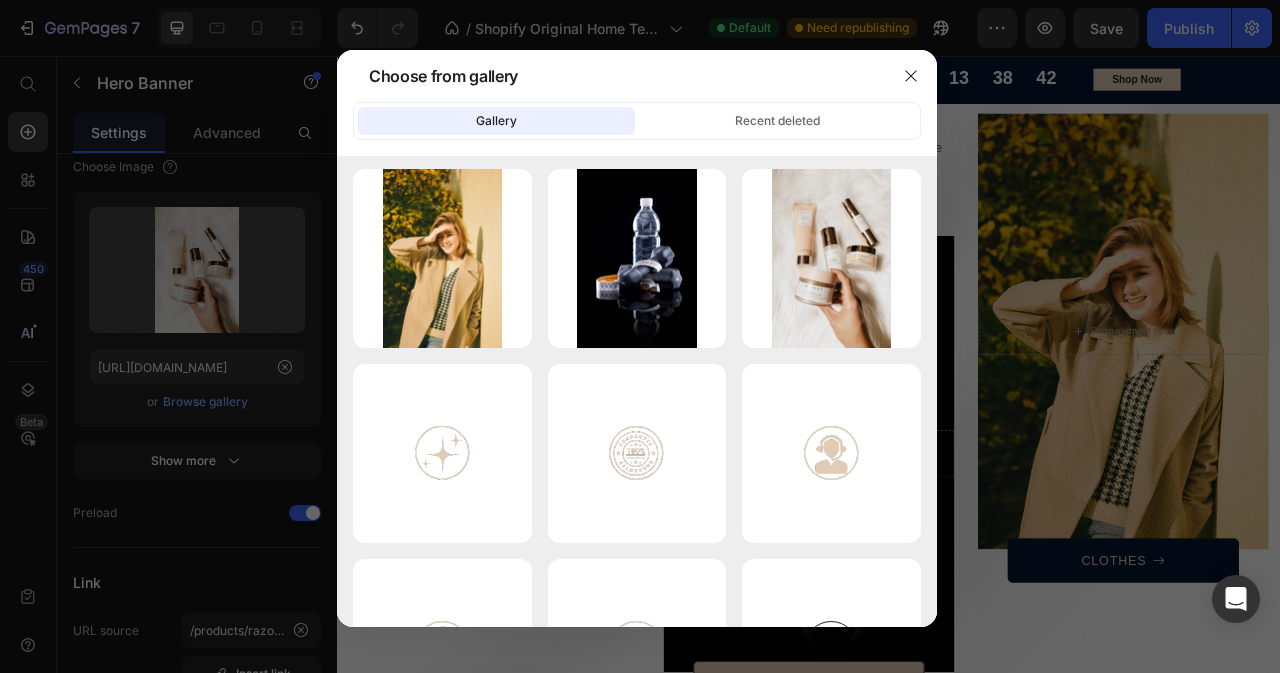 scroll, scrollTop: 0, scrollLeft: 0, axis: both 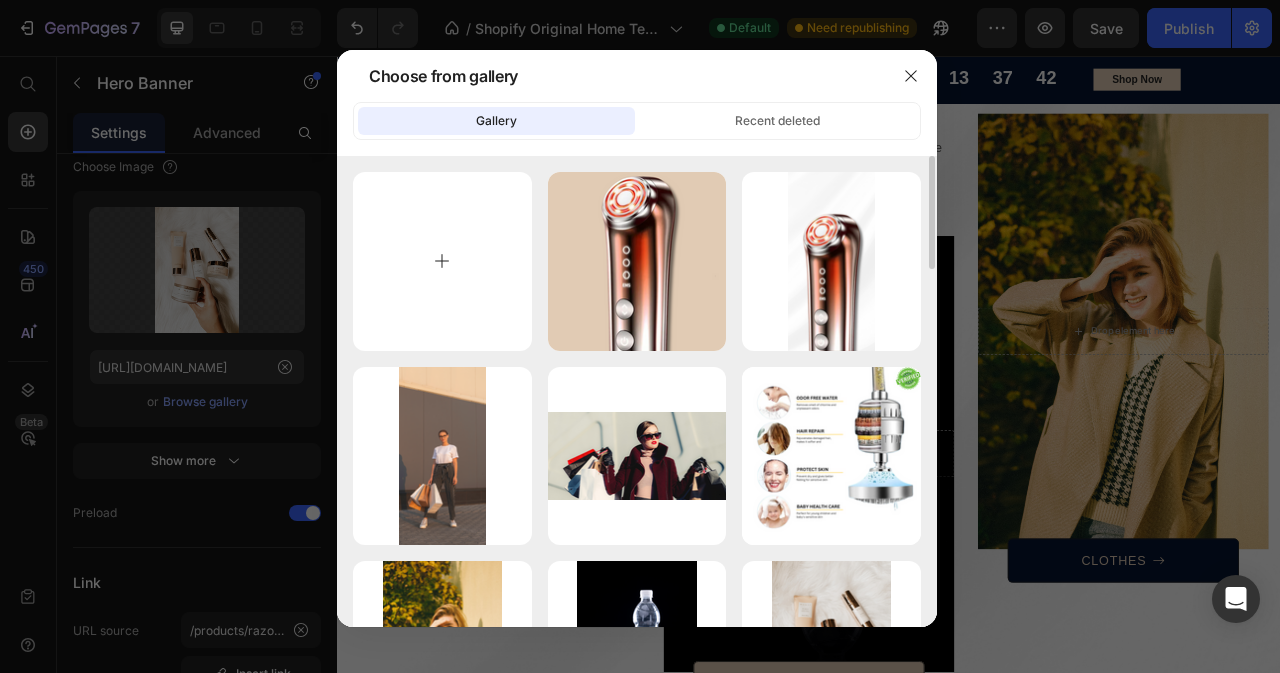 click at bounding box center [442, 261] 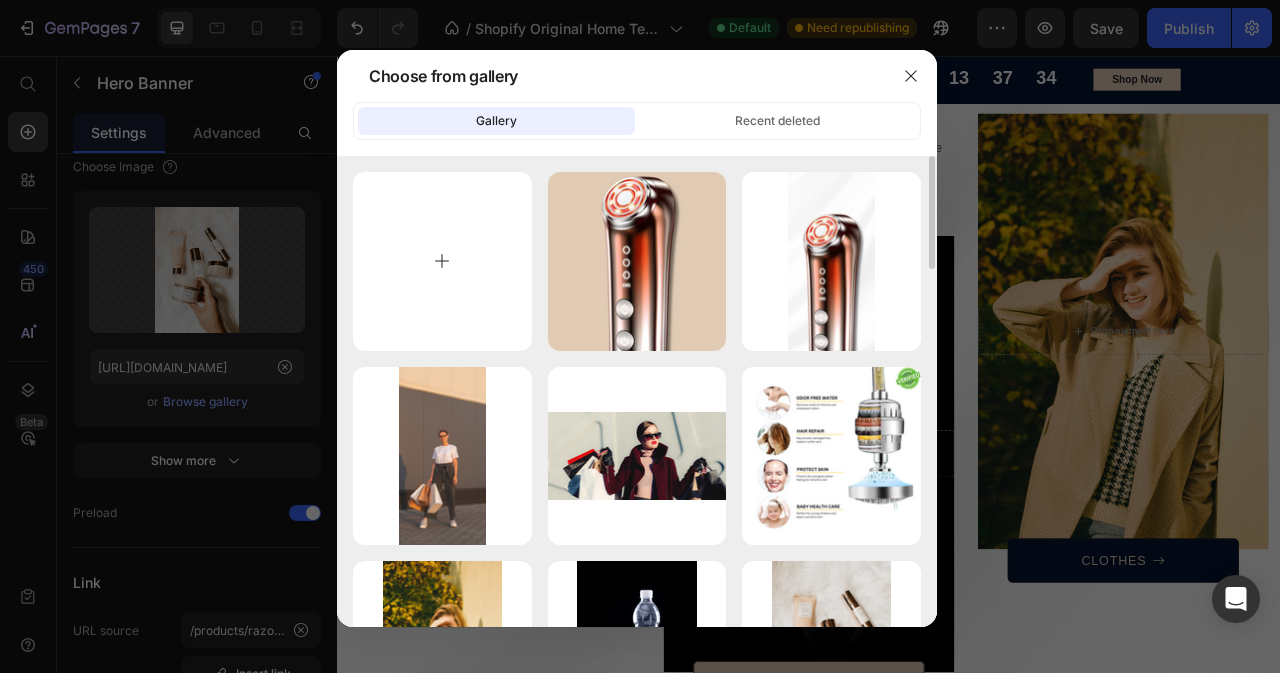 type on "C:\fakepath\71JSSLY-yOL._SL1500_.jpg" 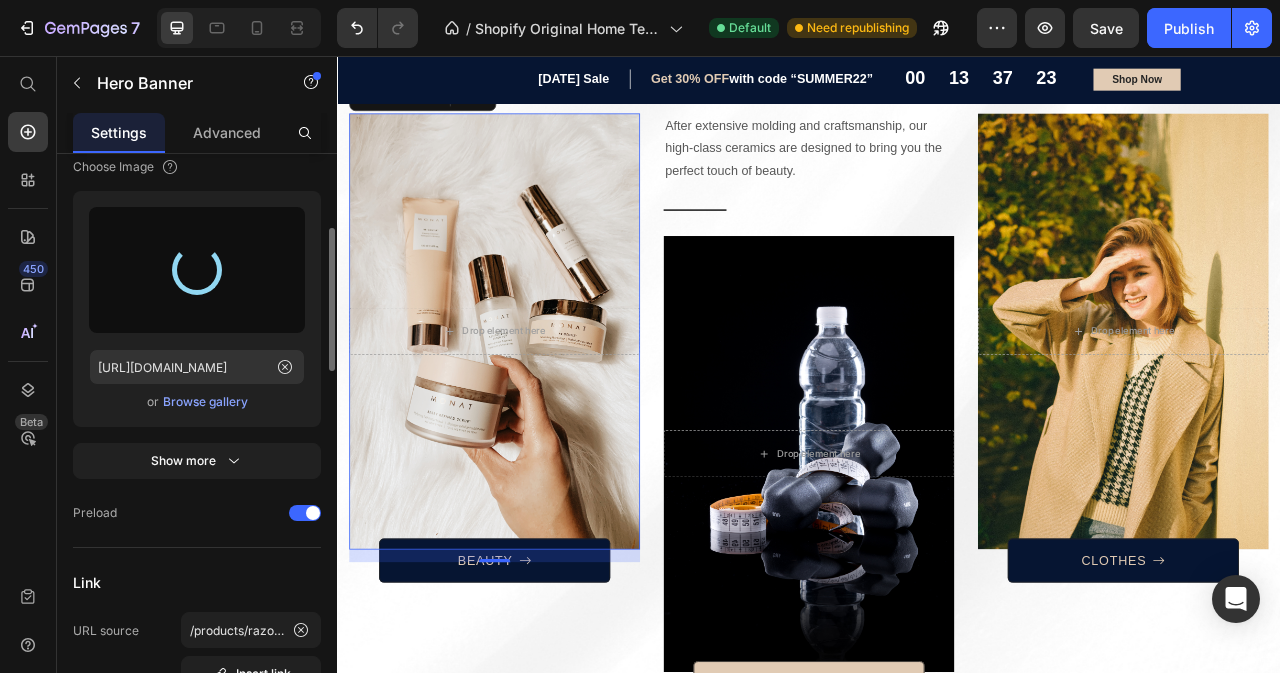 type on "[URL][DOMAIN_NAME]" 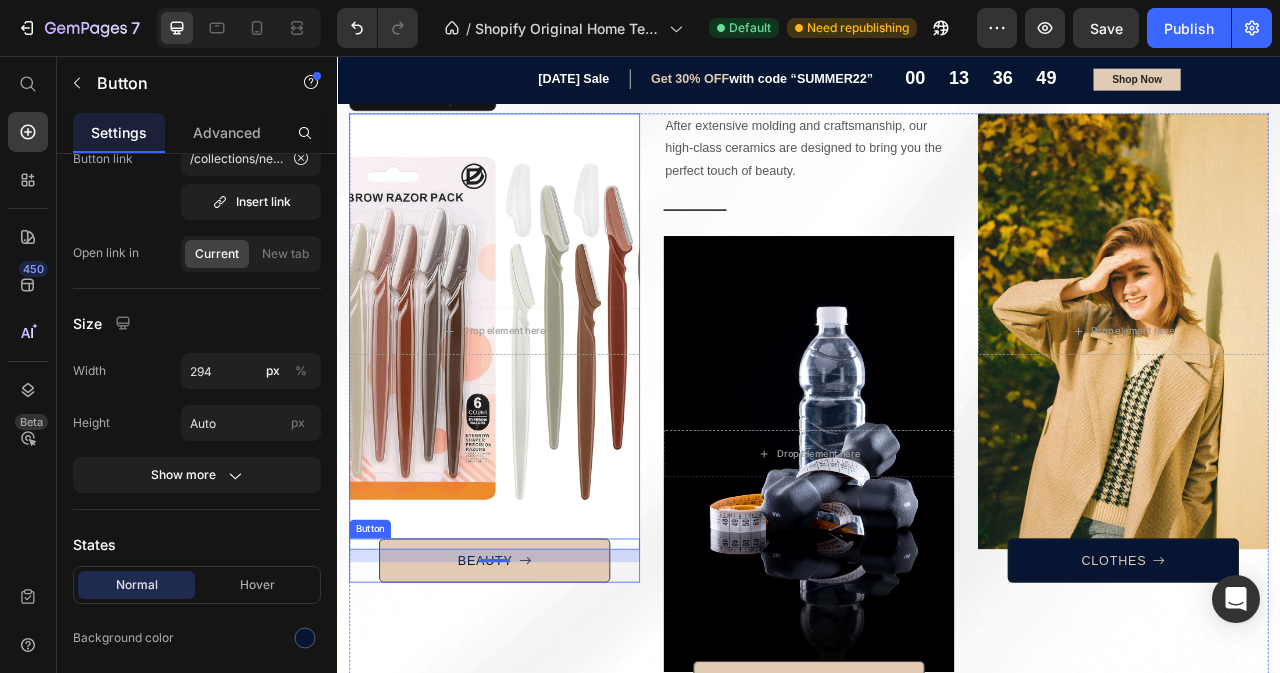 click on "BEAUTY" at bounding box center [537, 698] 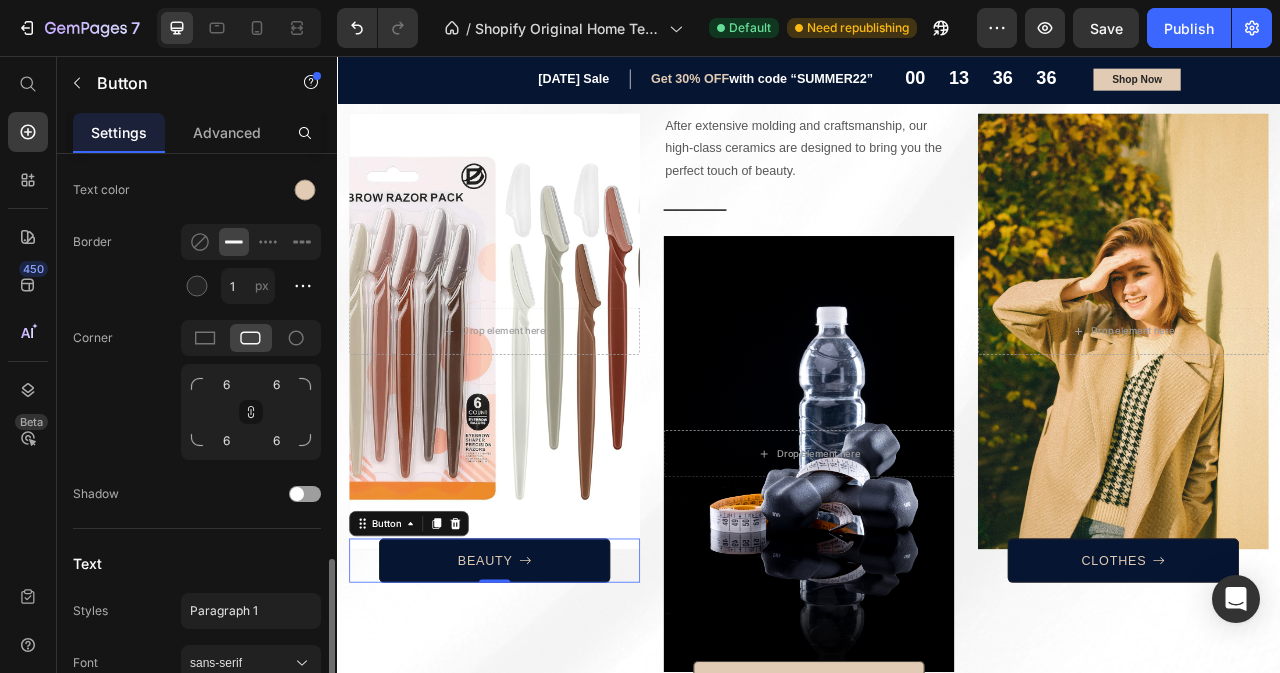 scroll, scrollTop: 900, scrollLeft: 0, axis: vertical 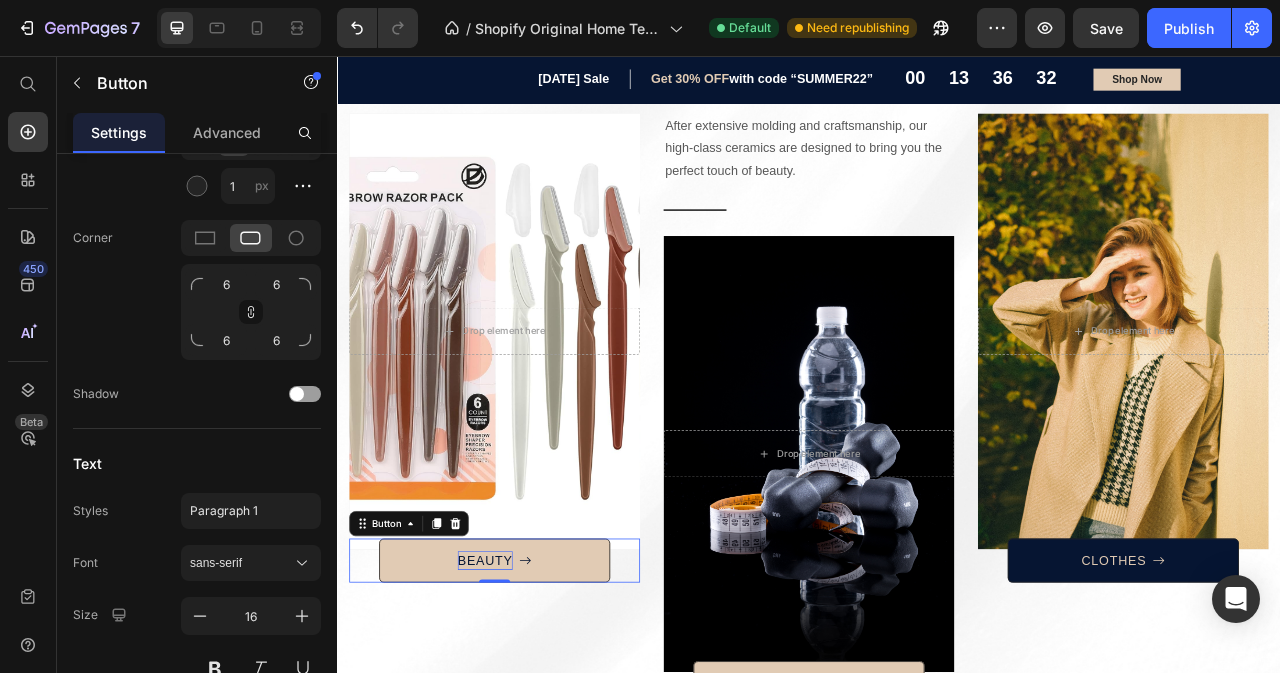 click on "BEAUTY" at bounding box center (525, 698) 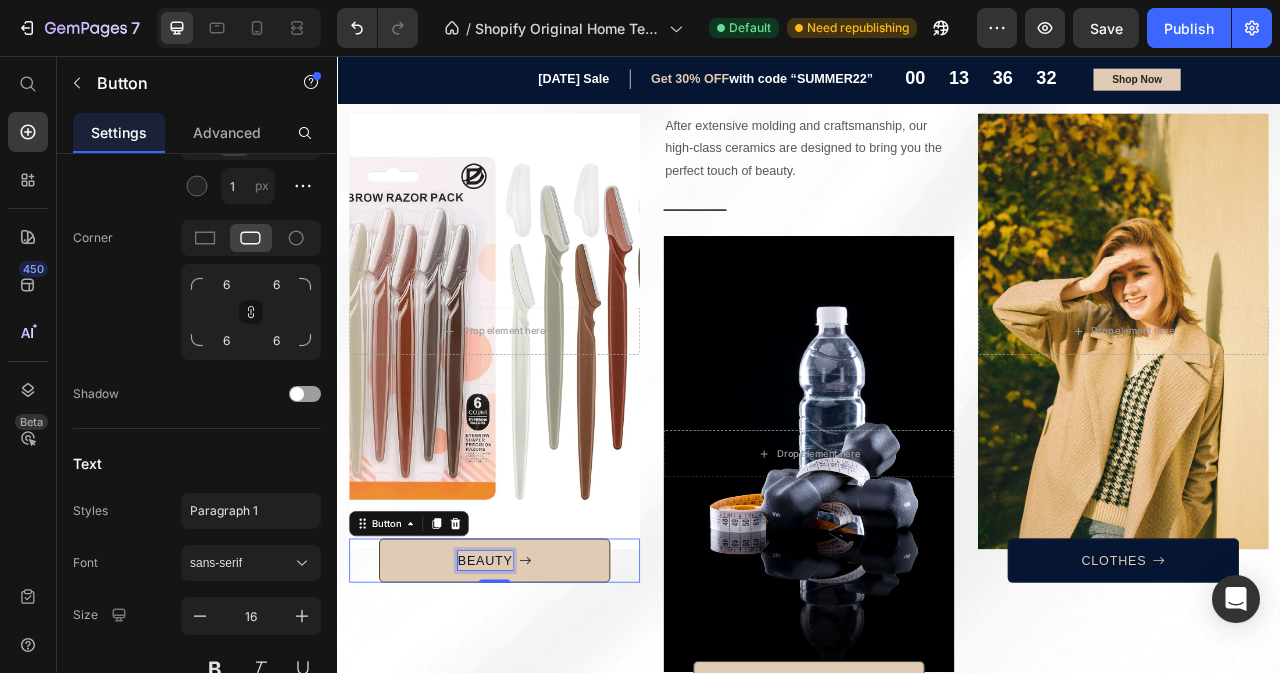click on "BEAUTY" at bounding box center [525, 698] 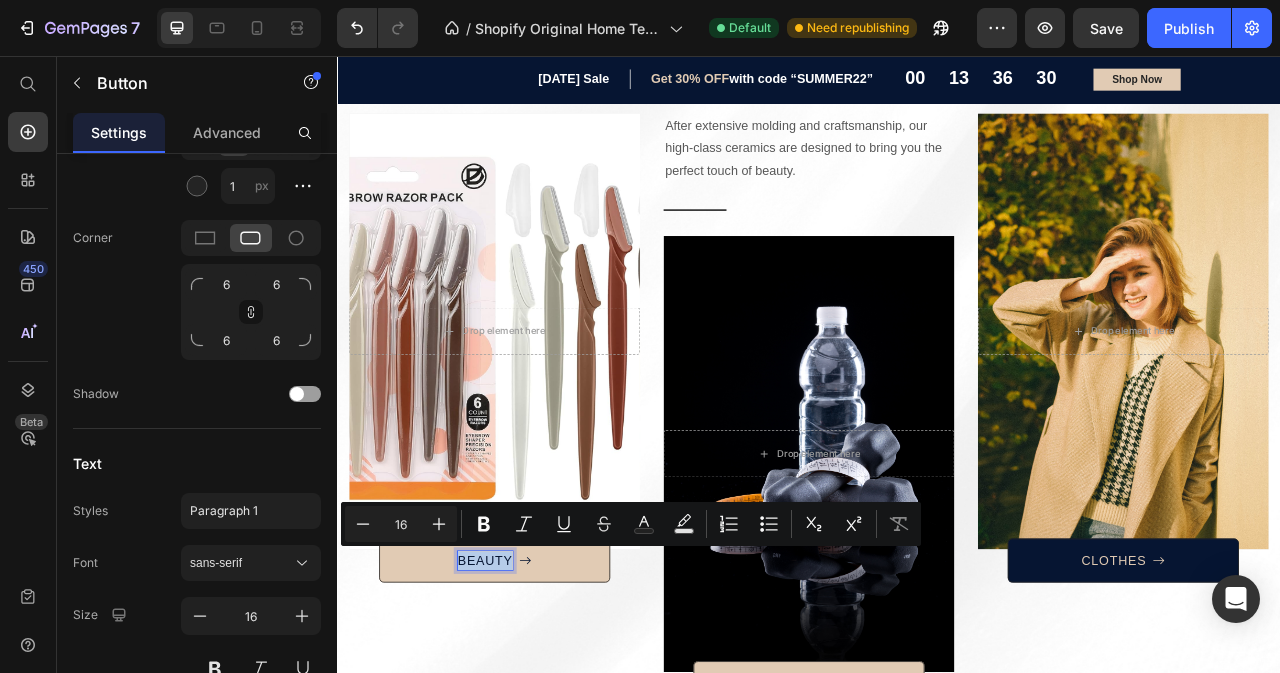 click on "BEAUTY" at bounding box center (525, 698) 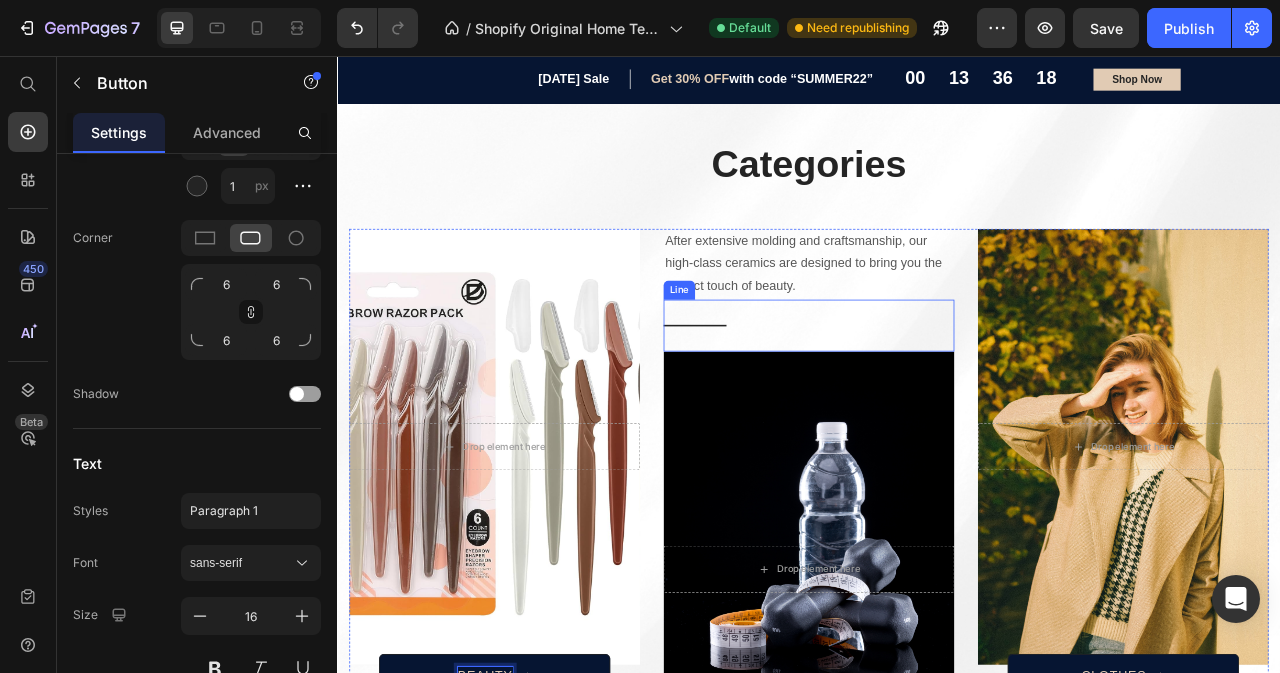 scroll, scrollTop: 1400, scrollLeft: 0, axis: vertical 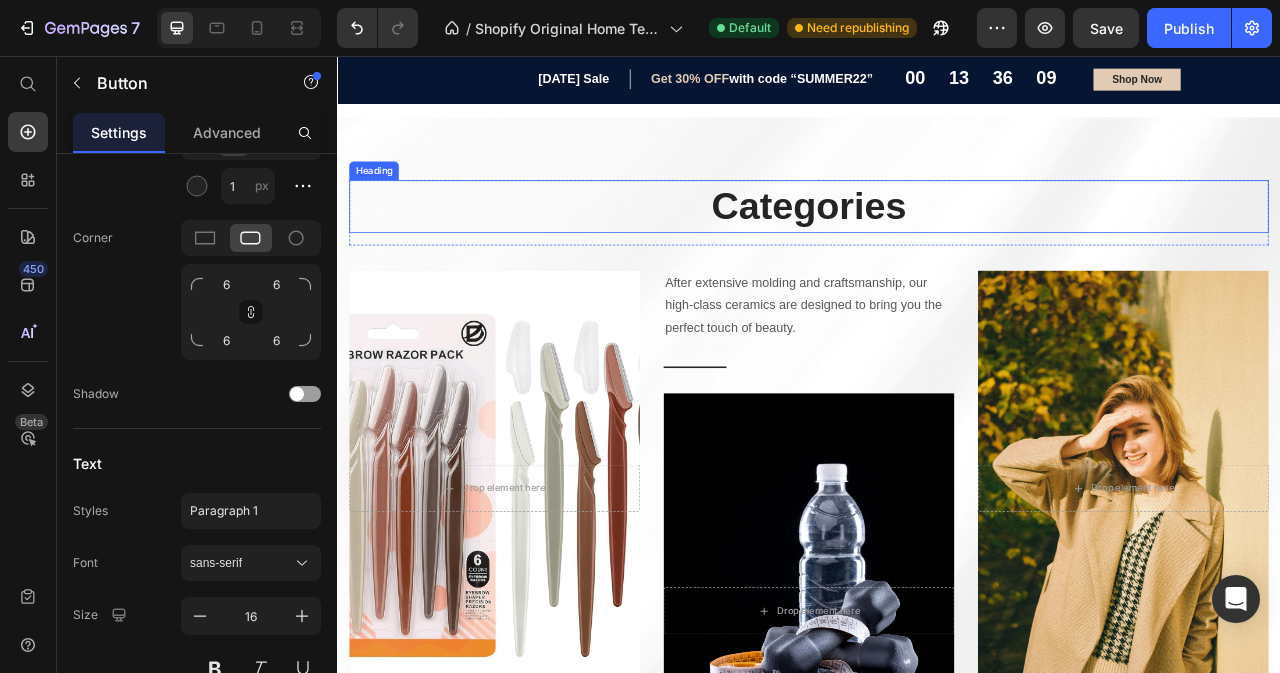 click on "Categories" at bounding box center [937, 247] 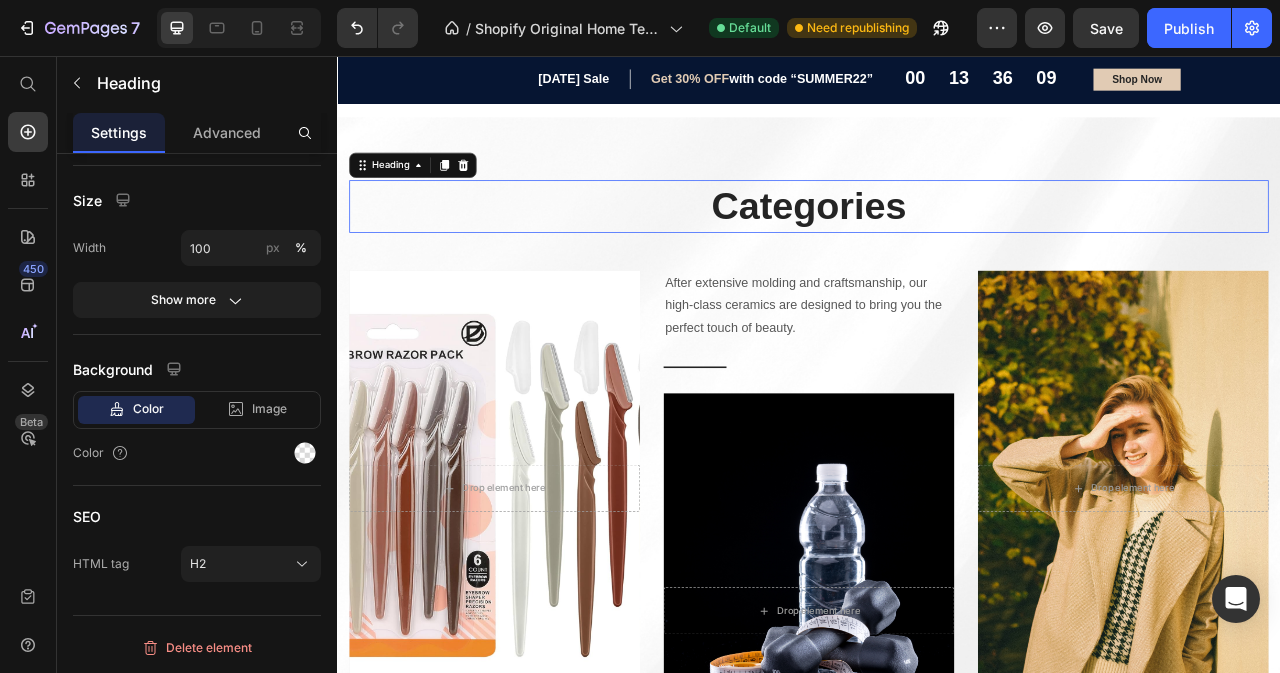 scroll, scrollTop: 0, scrollLeft: 0, axis: both 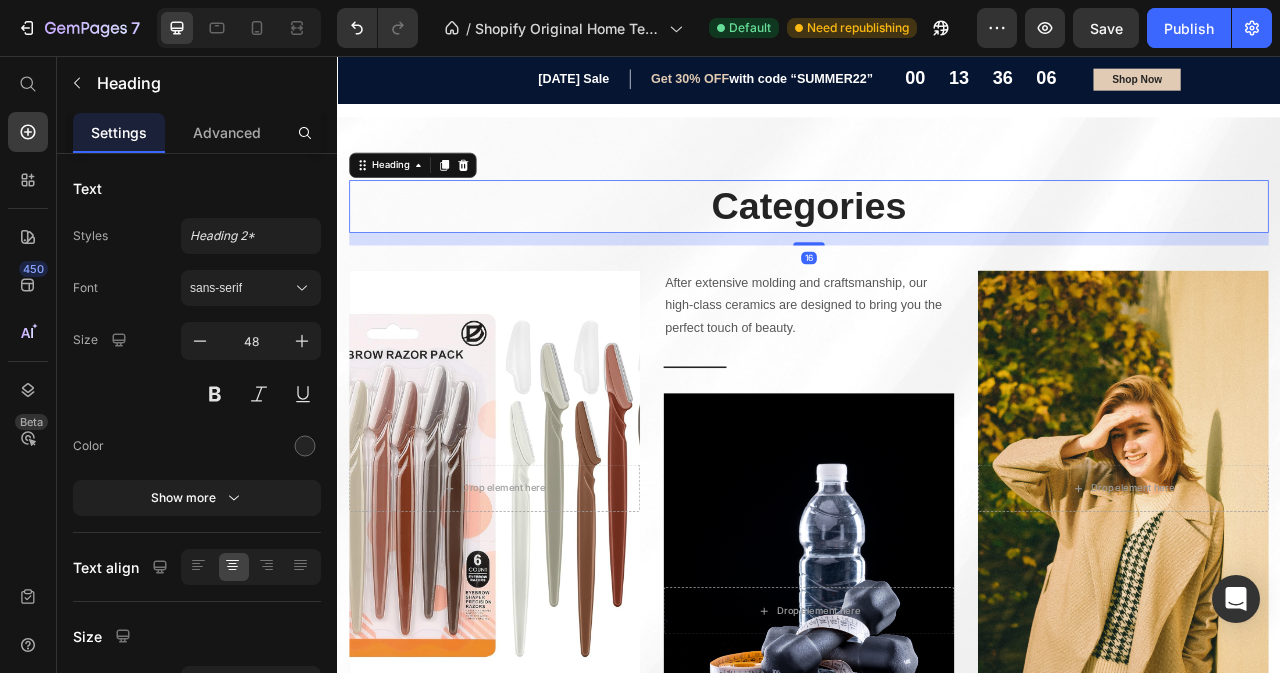 click on "Categories" at bounding box center [937, 247] 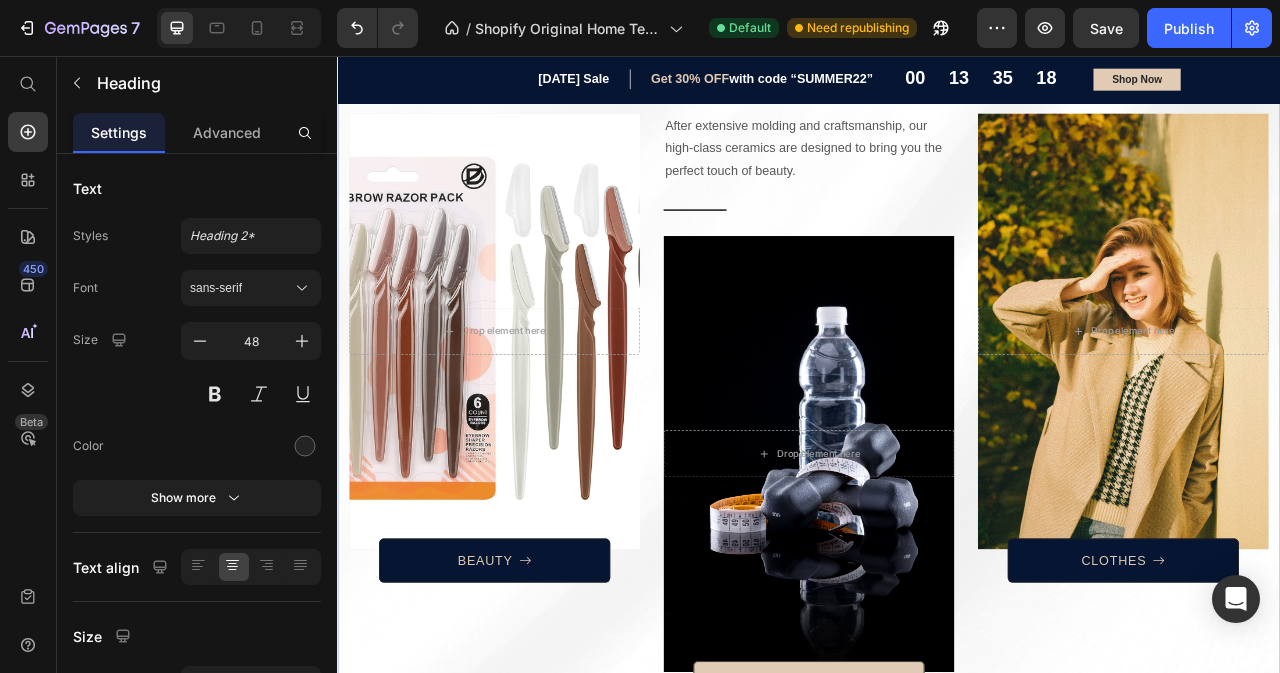 scroll, scrollTop: 1700, scrollLeft: 0, axis: vertical 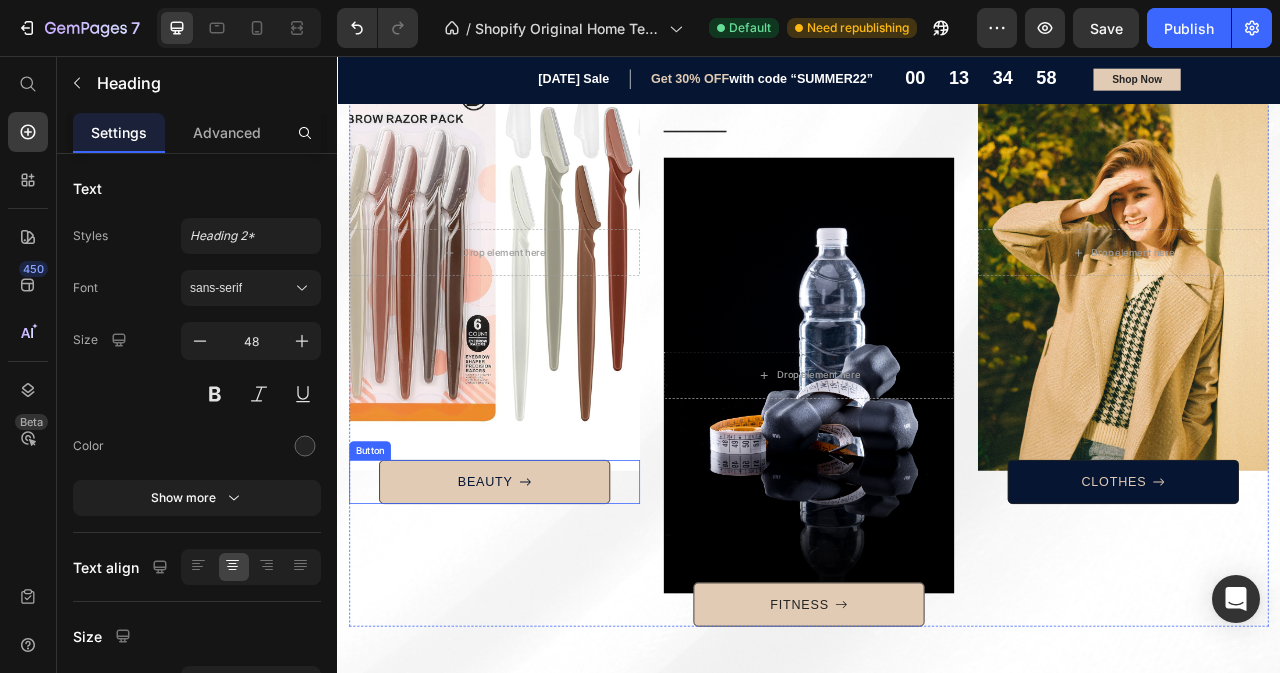 click on "BEAUTY" at bounding box center [537, 598] 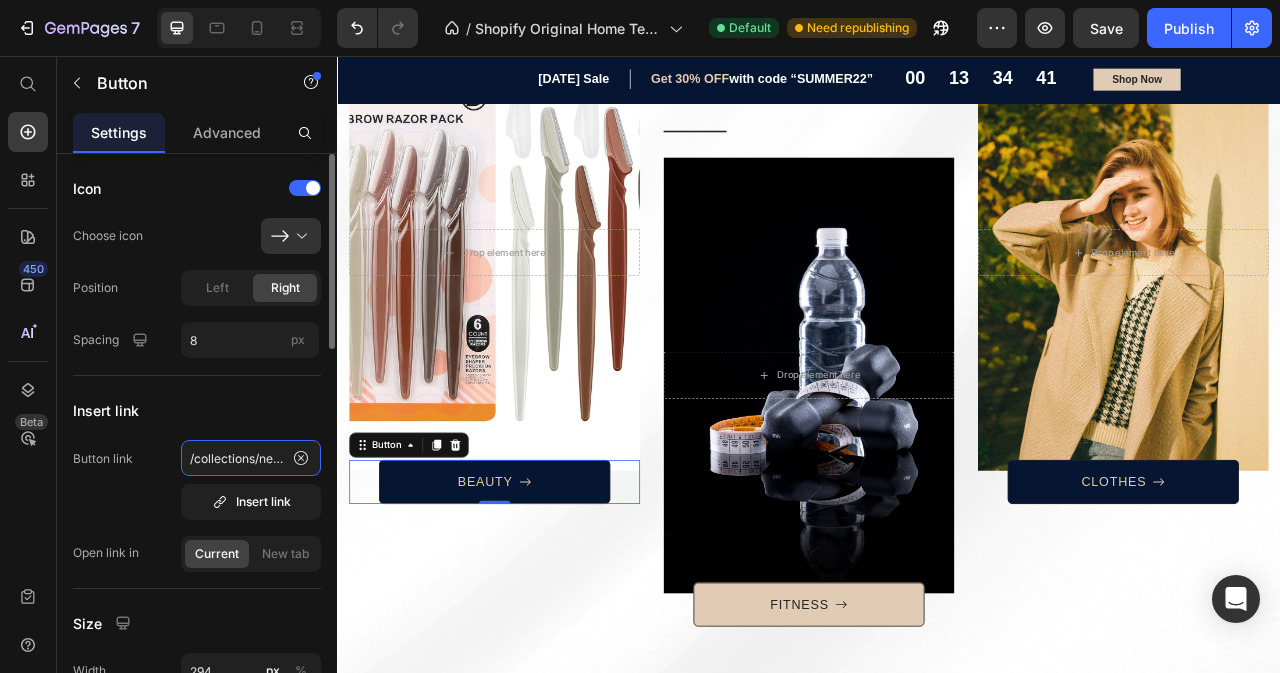 click on "/collections/new-trending-products" 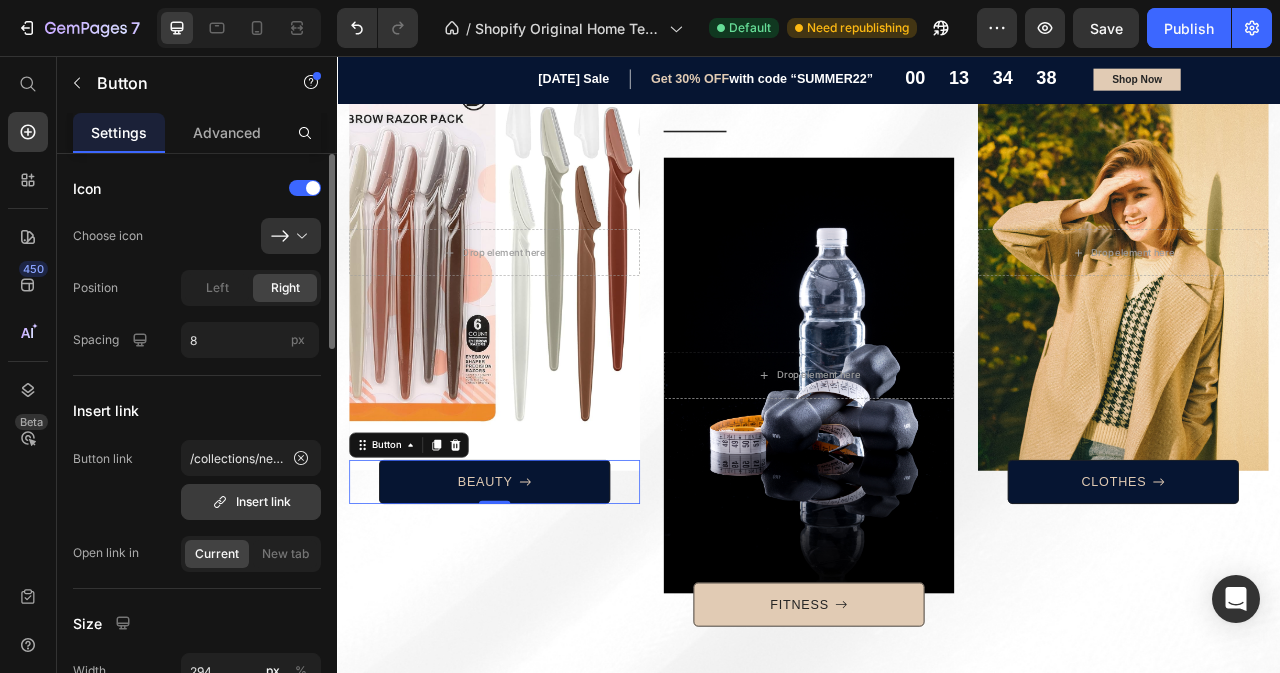 click on "Insert link" at bounding box center [251, 502] 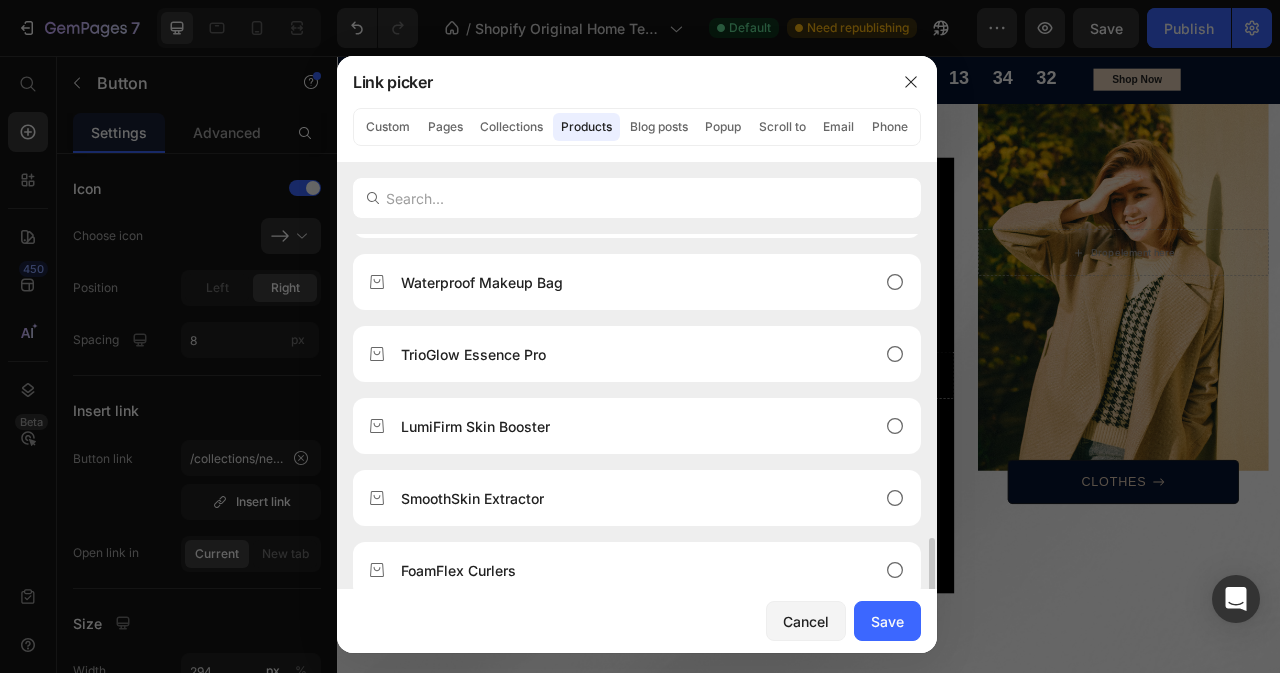 scroll, scrollTop: 800, scrollLeft: 0, axis: vertical 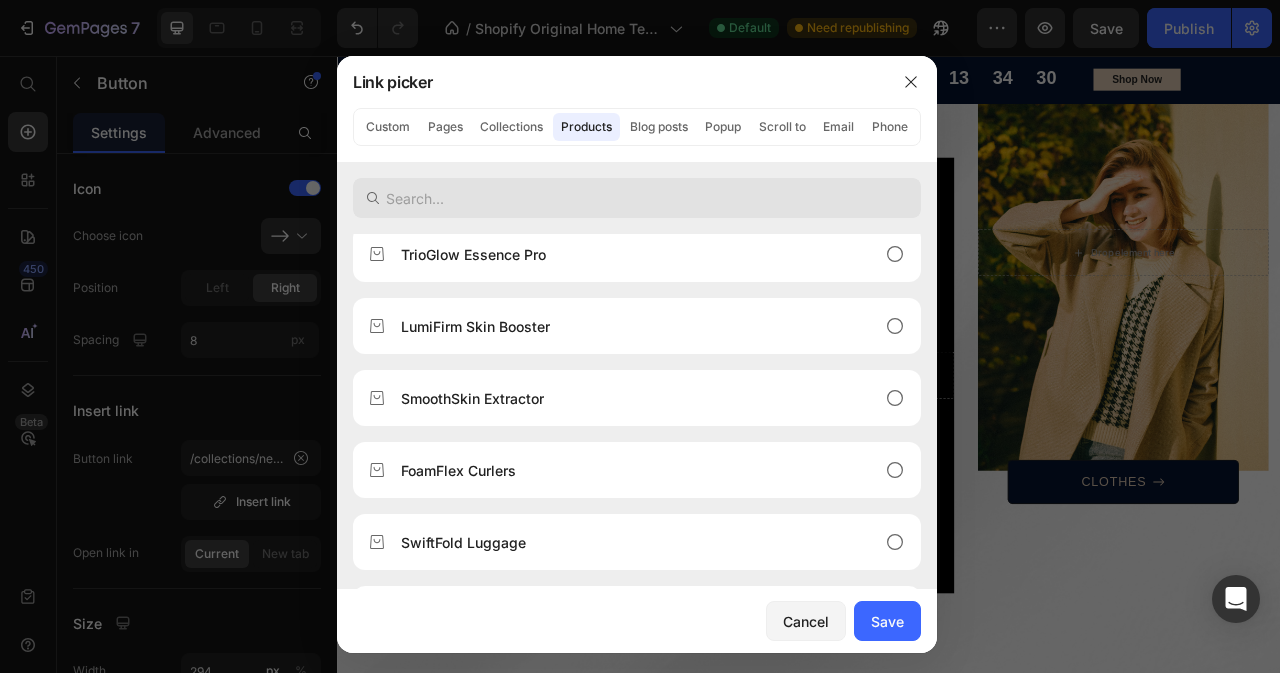 click at bounding box center [637, 198] 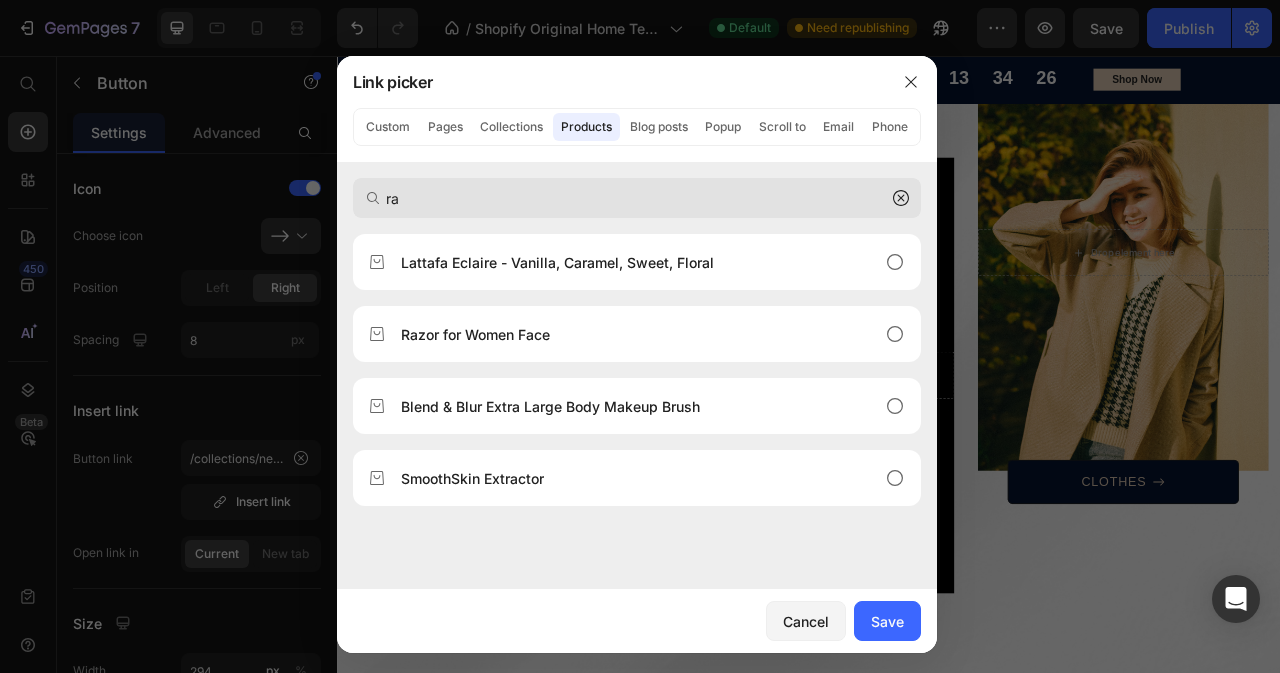 scroll, scrollTop: 0, scrollLeft: 0, axis: both 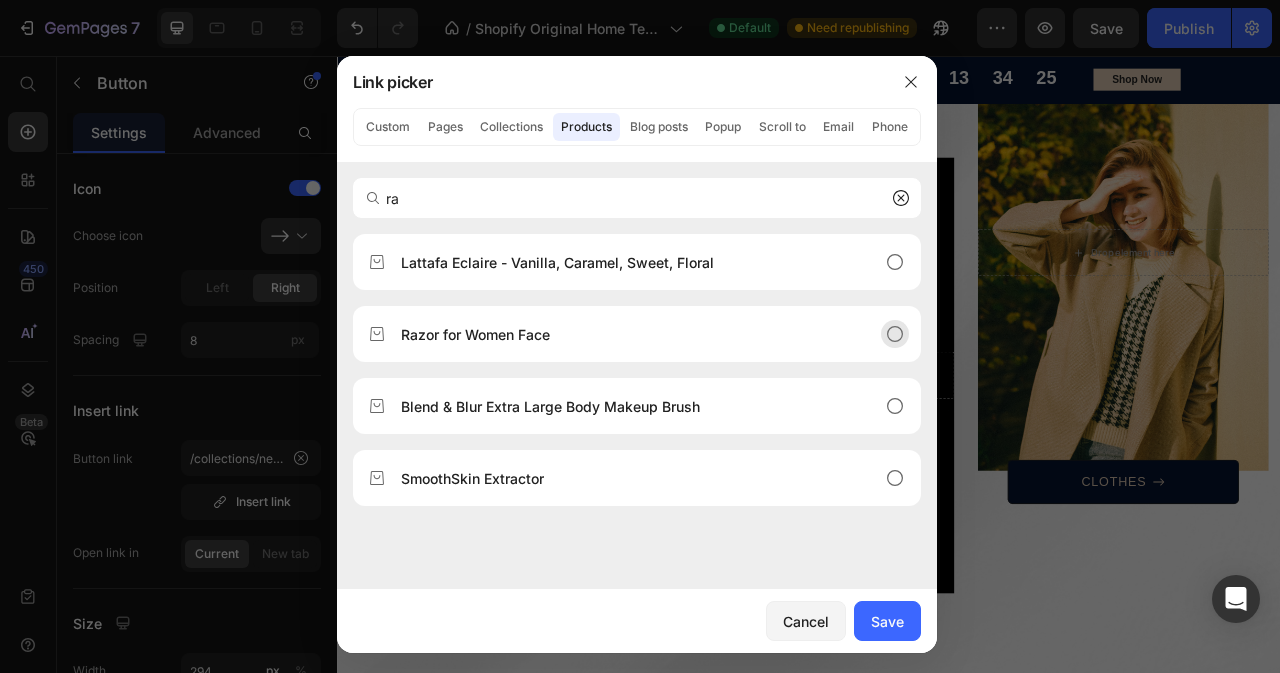 type on "ra" 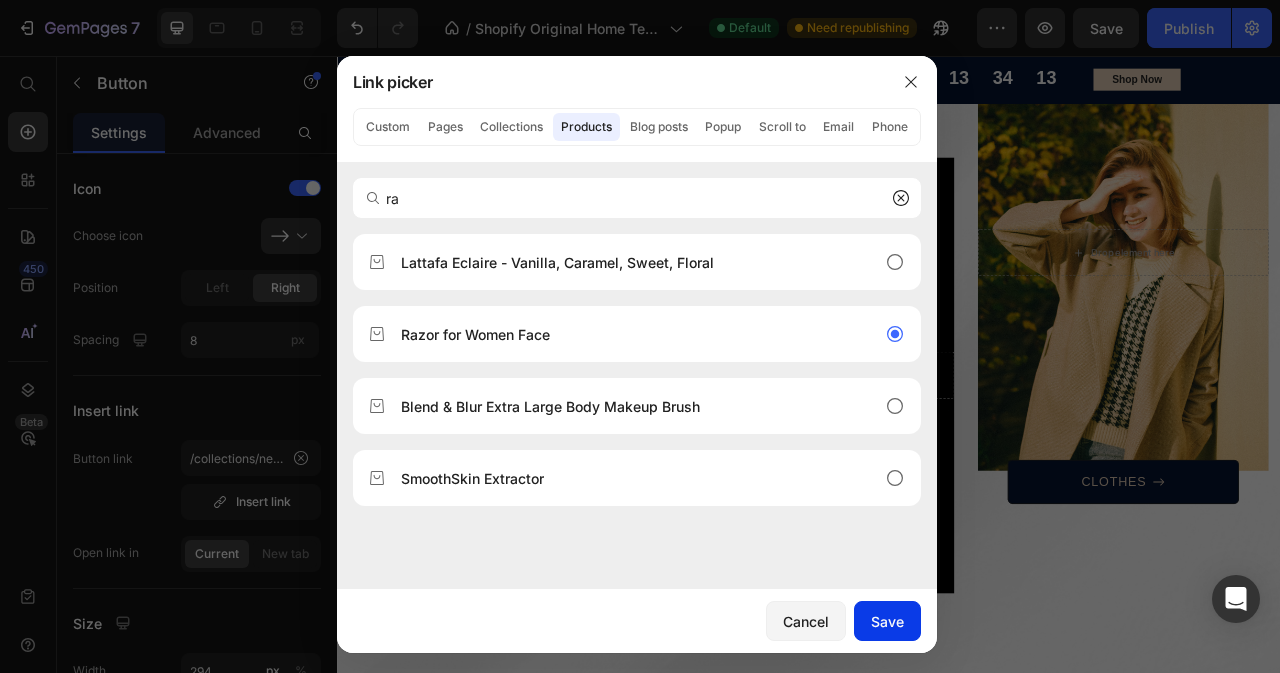 click on "Save" at bounding box center [887, 621] 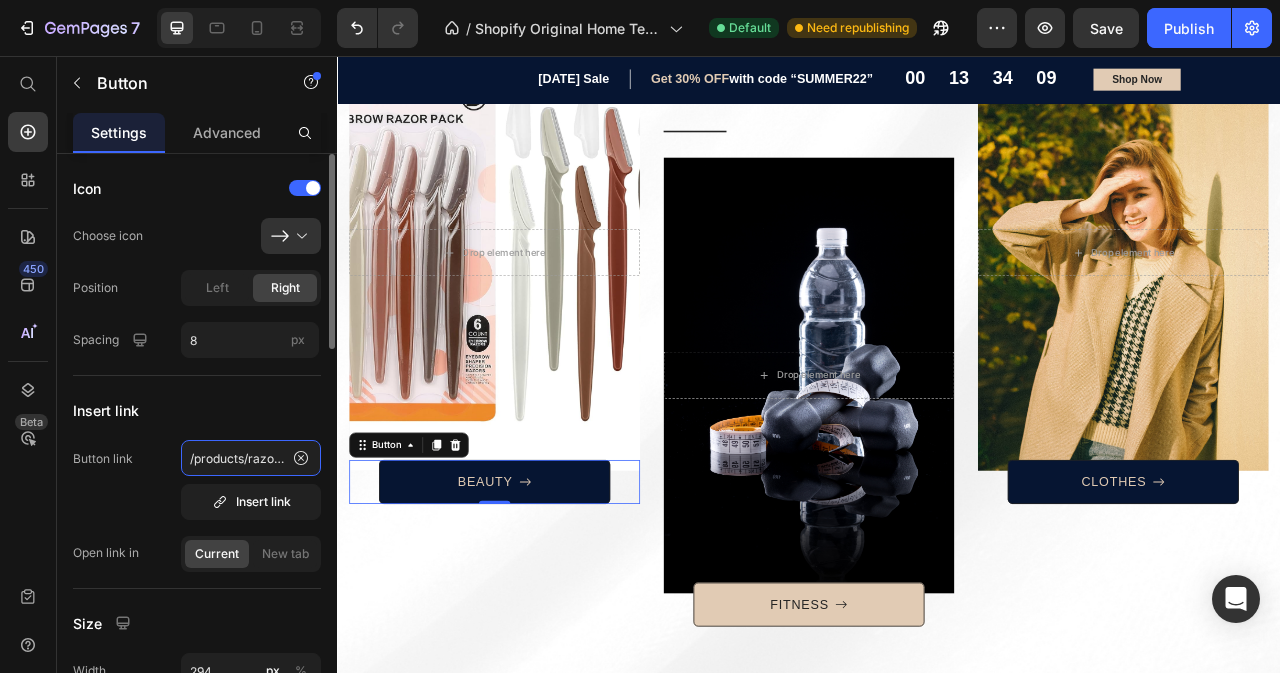 click on "/products/razor-for-women-face" 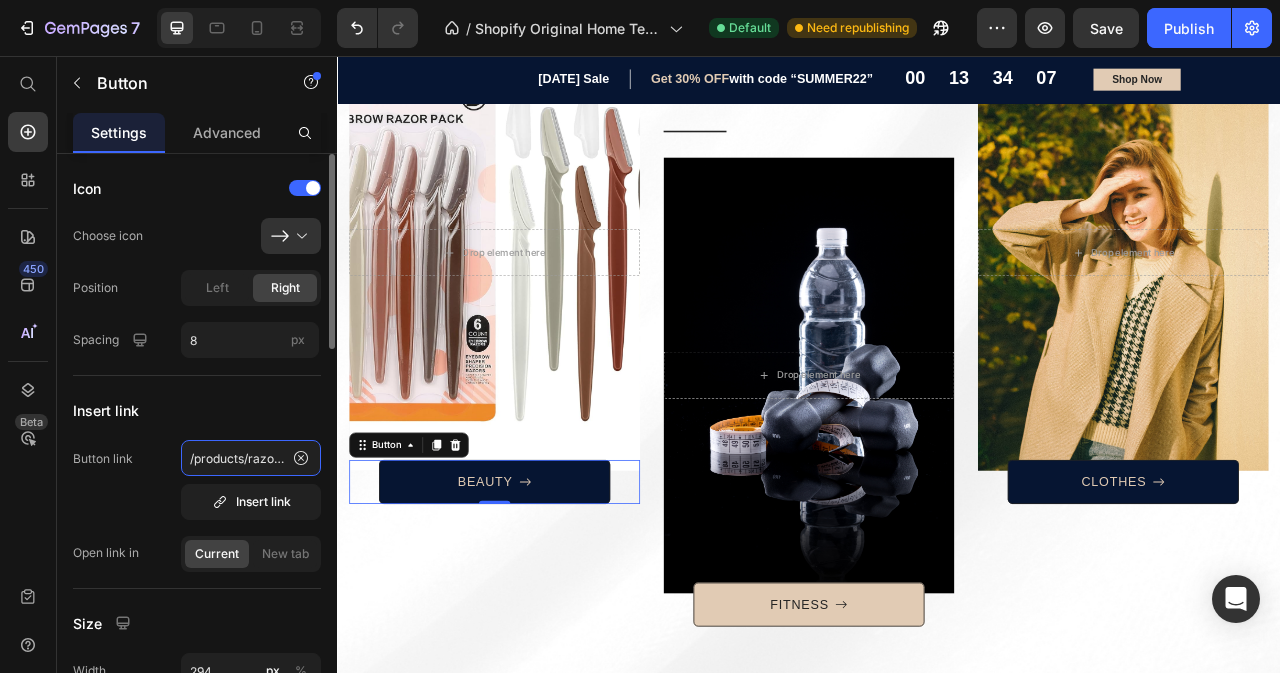 click on "/products/razor-for-women-face" 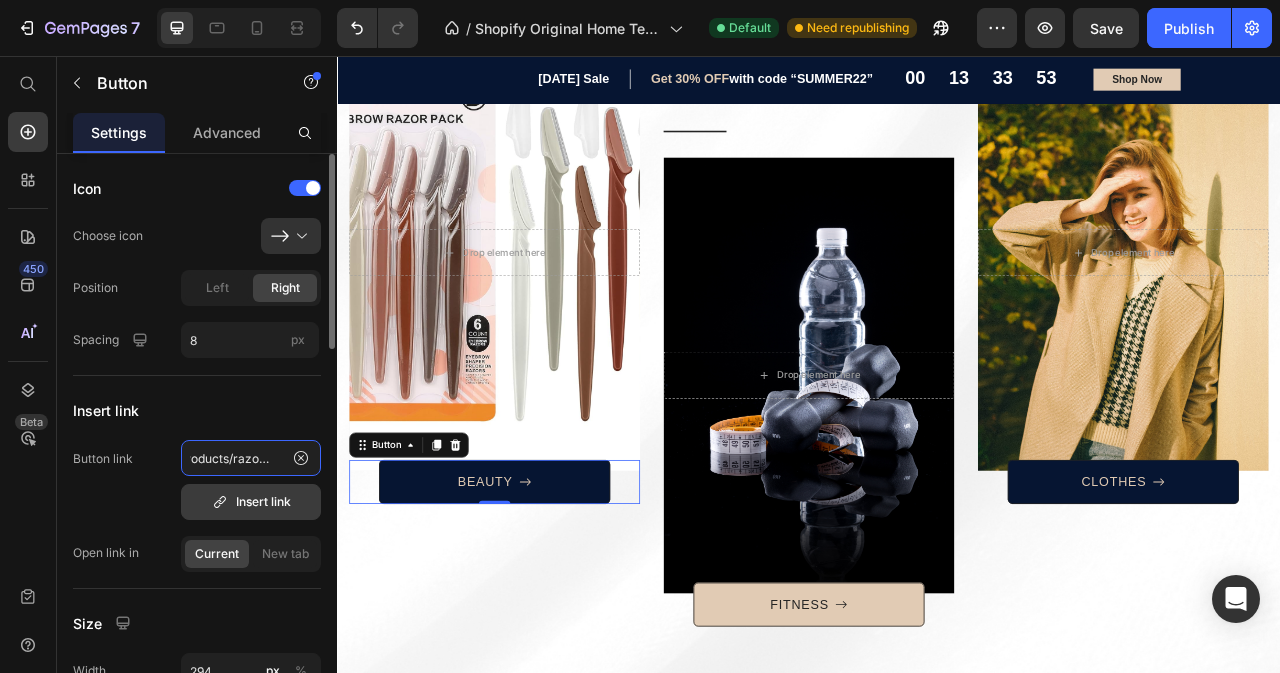 scroll, scrollTop: 0, scrollLeft: 0, axis: both 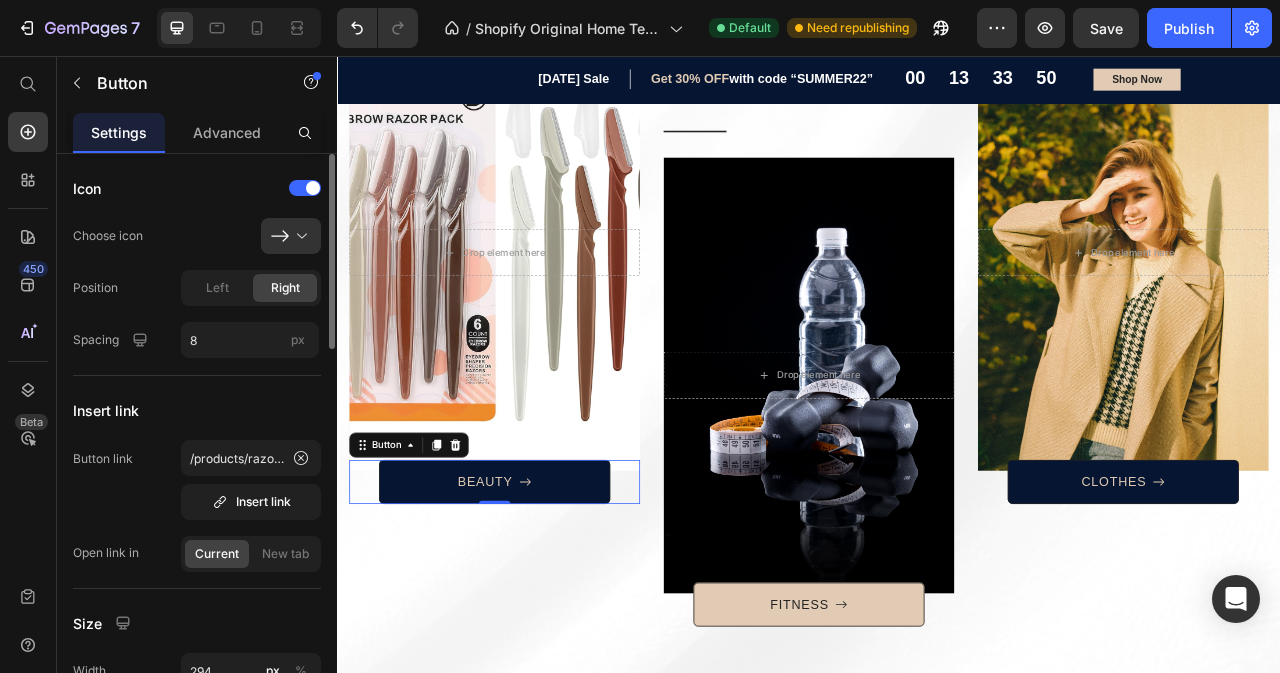 click on "Button link /products/razor-for-women-face  Insert link" at bounding box center (197, 480) 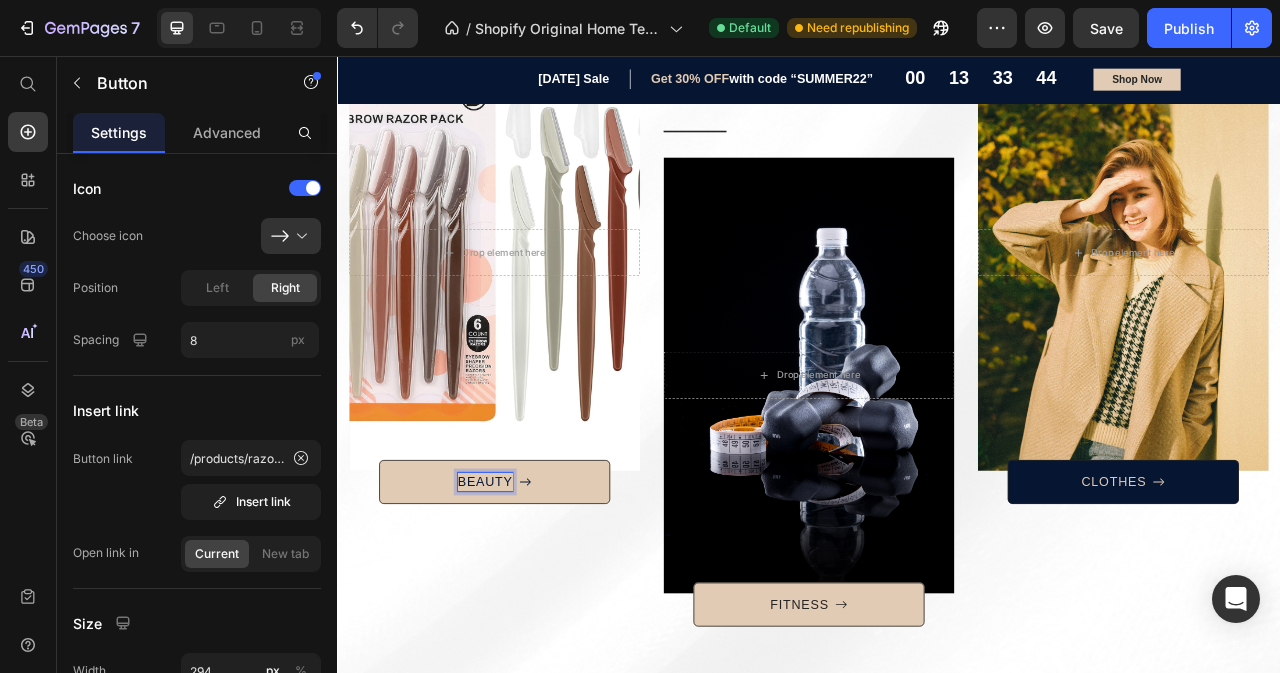 click on "BEAUTY" at bounding box center (525, 598) 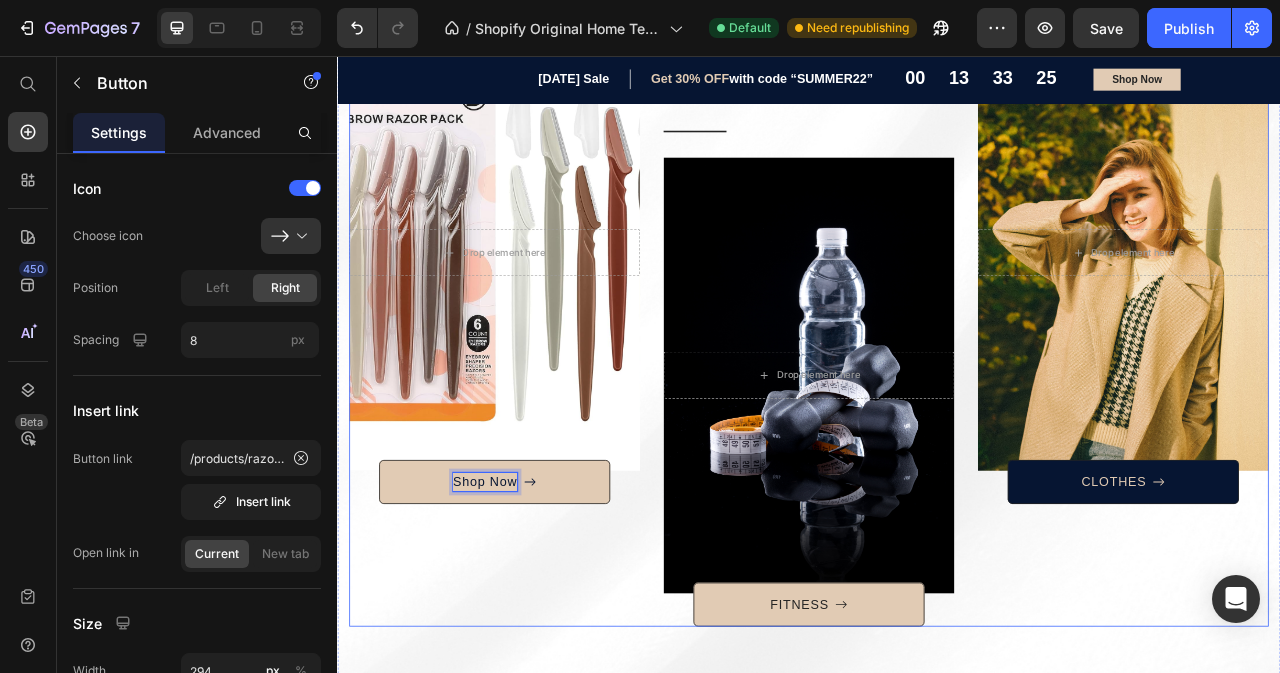 click on "After a long time of molding and crafting, our high-class ceramics, I always have the perfect beauty you need. Text block Row                Title Line
Drop element here Hero Banner
Shop Now Button   0" at bounding box center (537, 405) 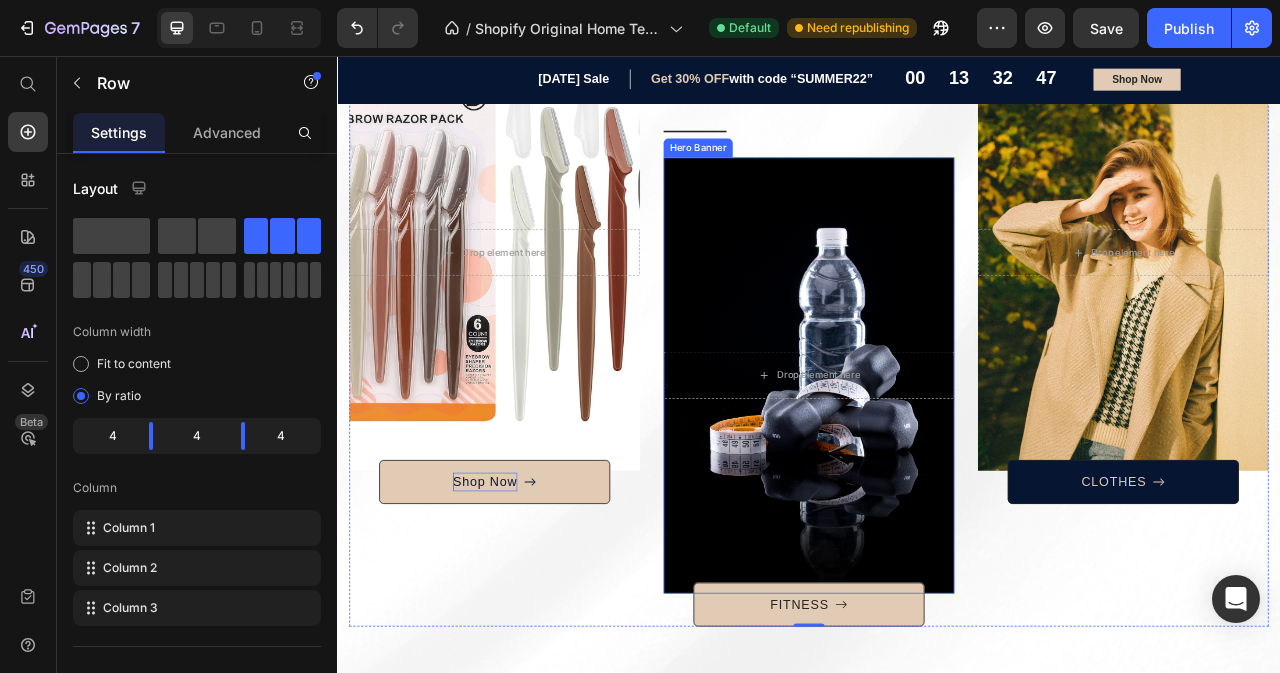 click at bounding box center (937, 462) 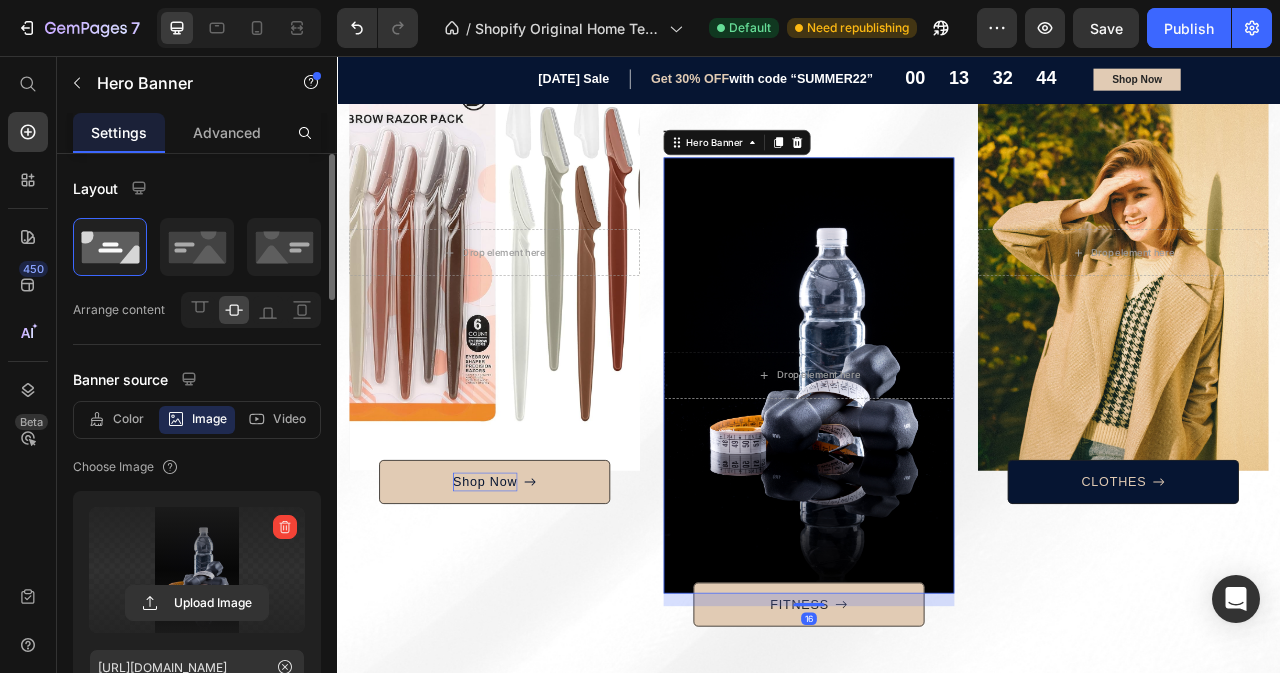 scroll, scrollTop: 200, scrollLeft: 0, axis: vertical 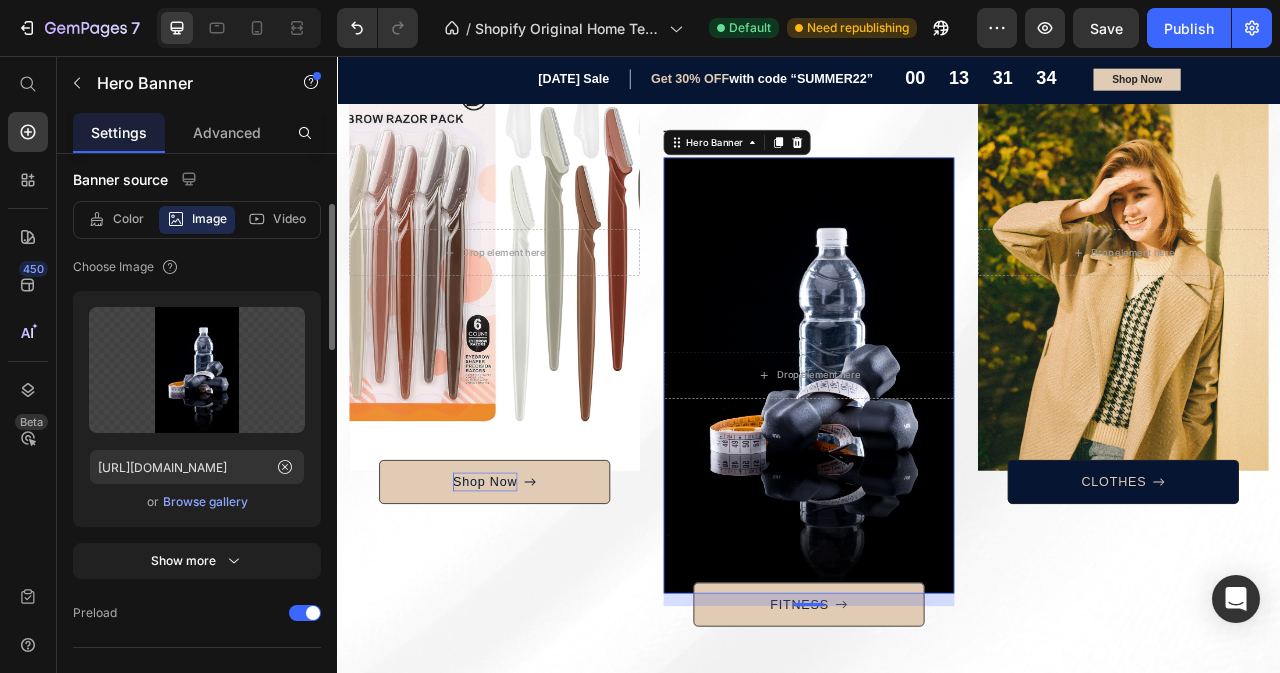 click on "Browse gallery" at bounding box center [205, 502] 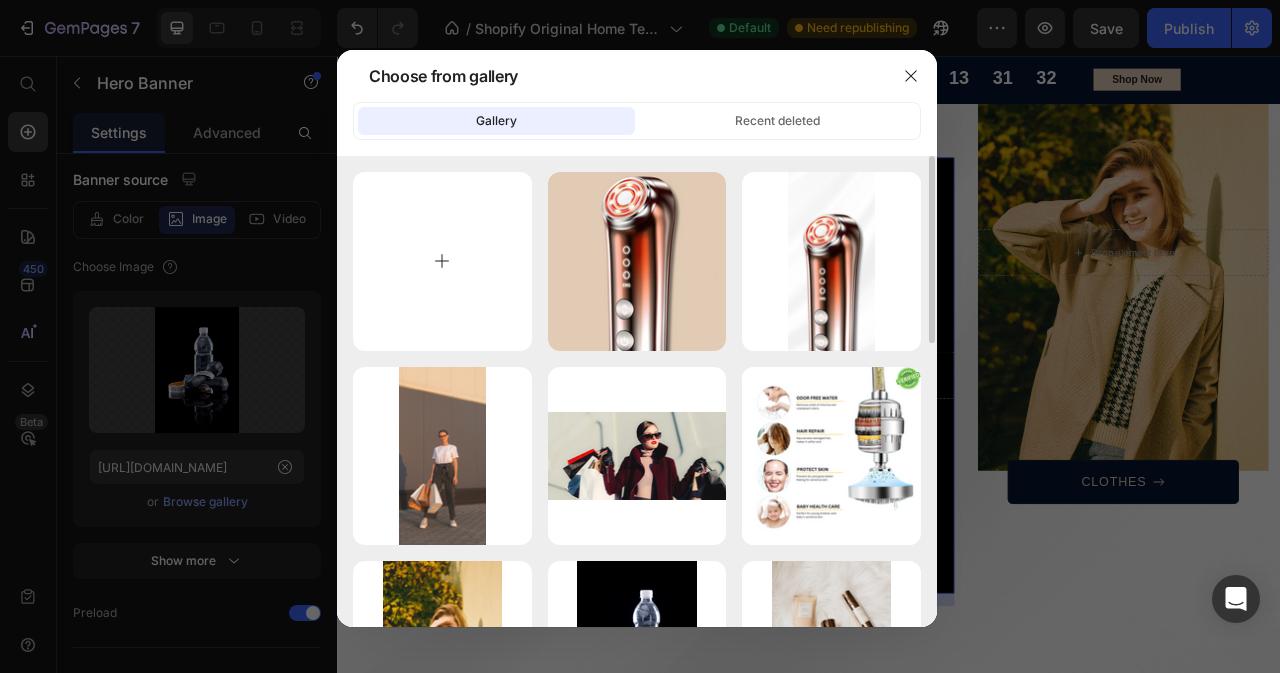 click at bounding box center (442, 261) 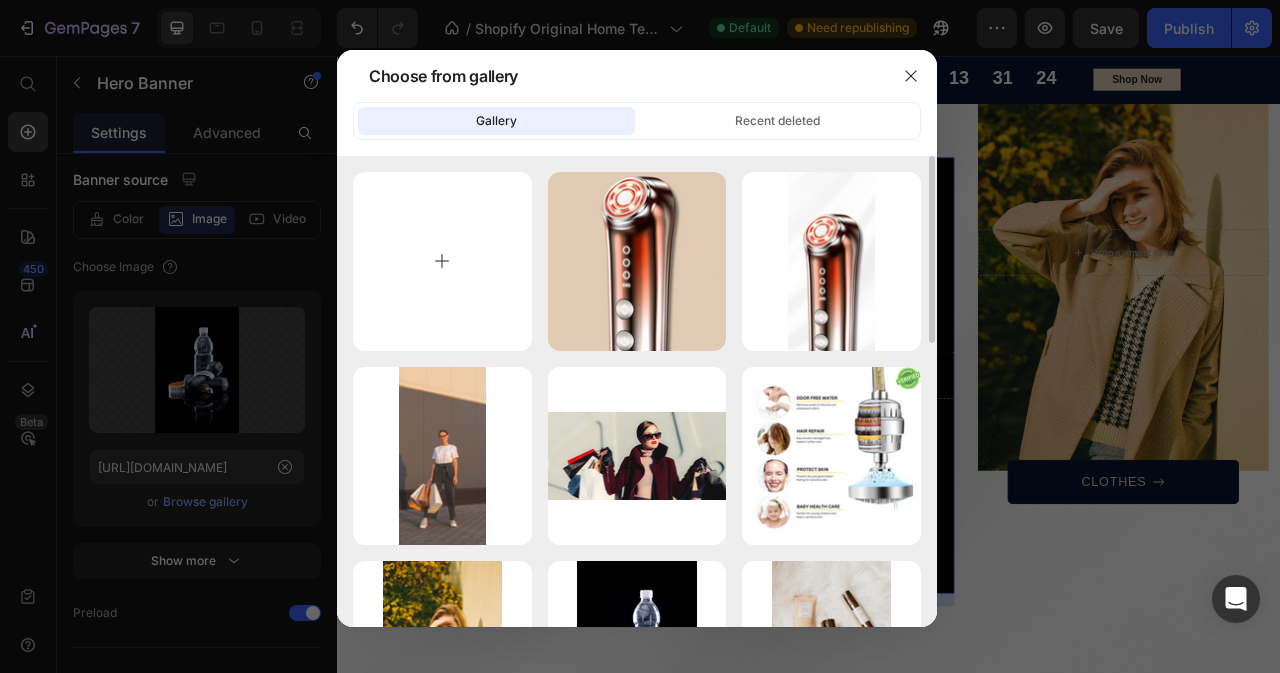 type on "C:\fakepath\716ELIBYnTL._SL1500_.jpg" 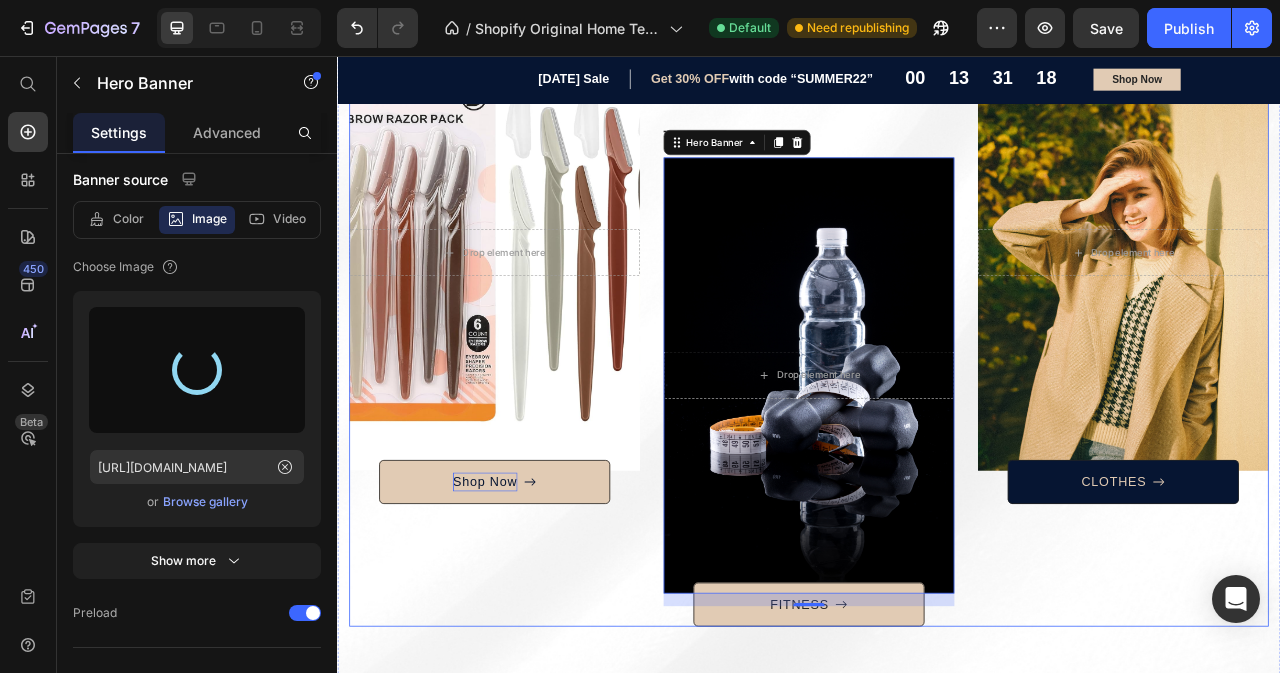 type on "[URL][DOMAIN_NAME]" 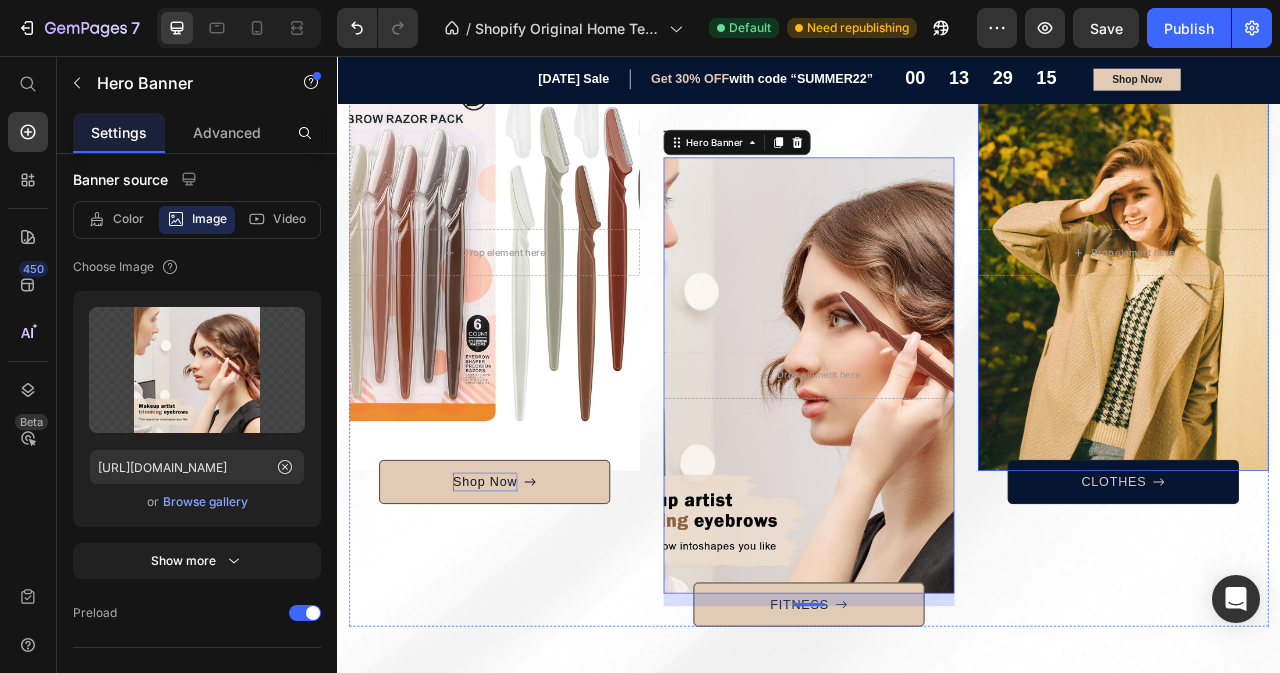 click at bounding box center [1337, 306] 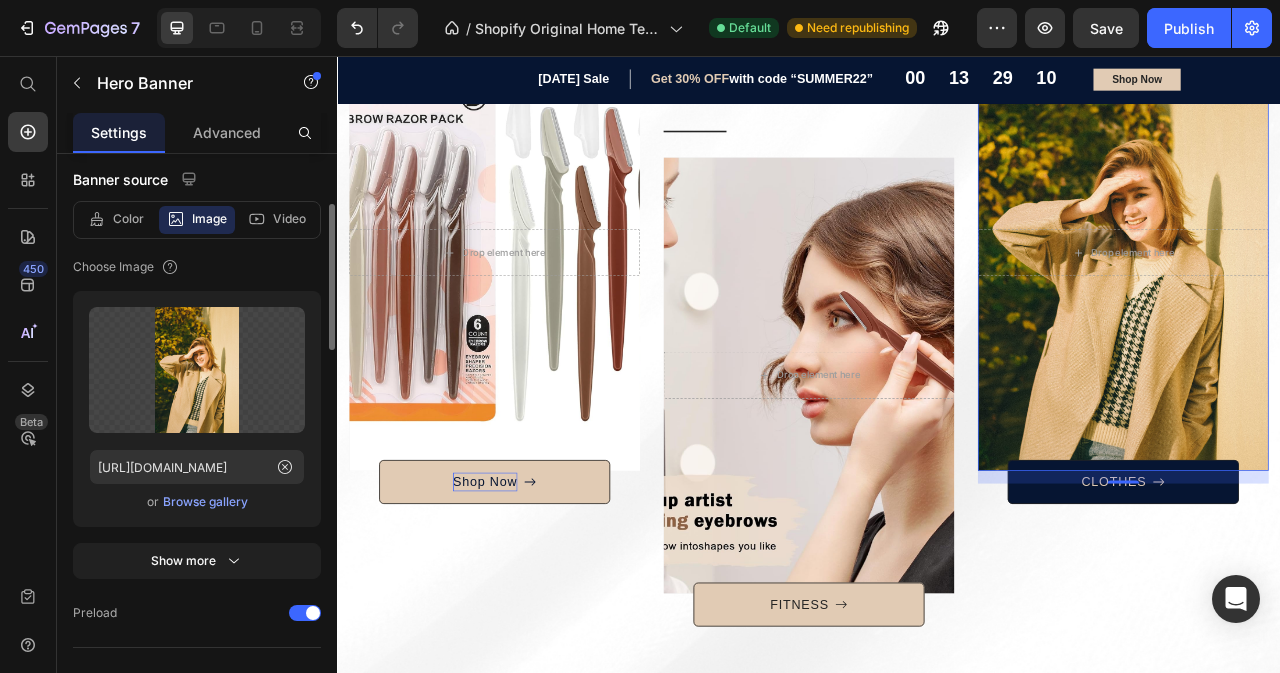 click on "Browse gallery" at bounding box center (205, 502) 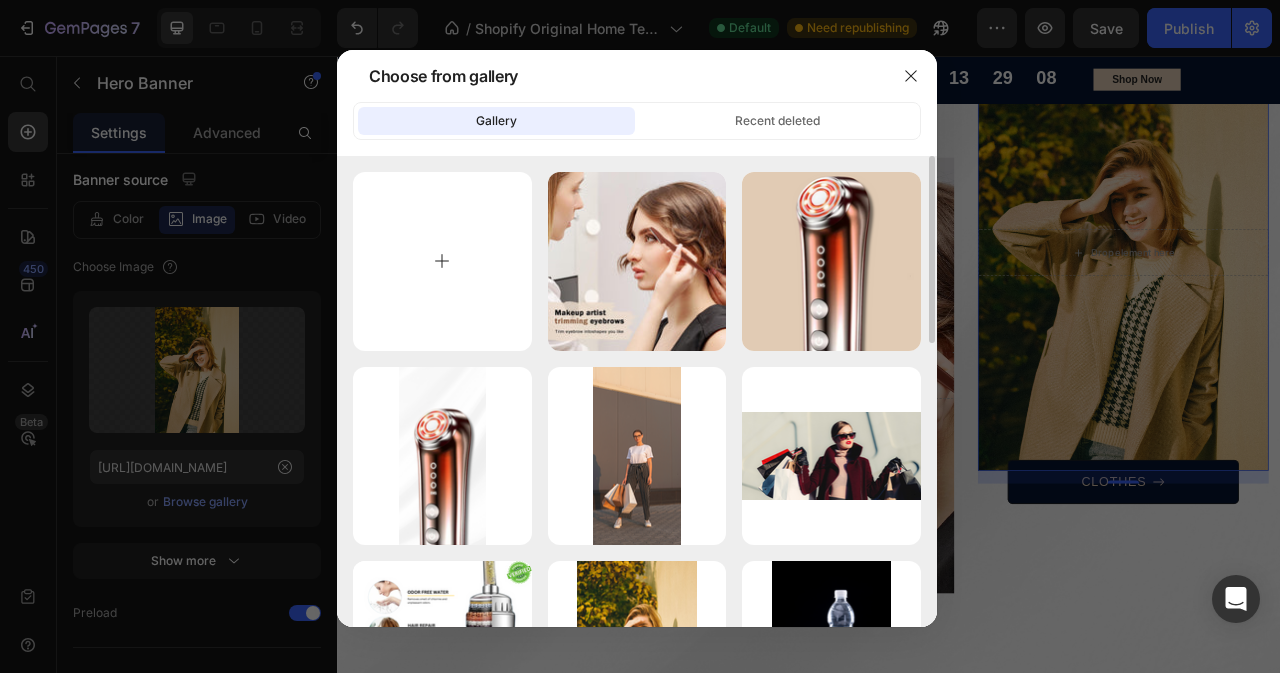 click at bounding box center (442, 261) 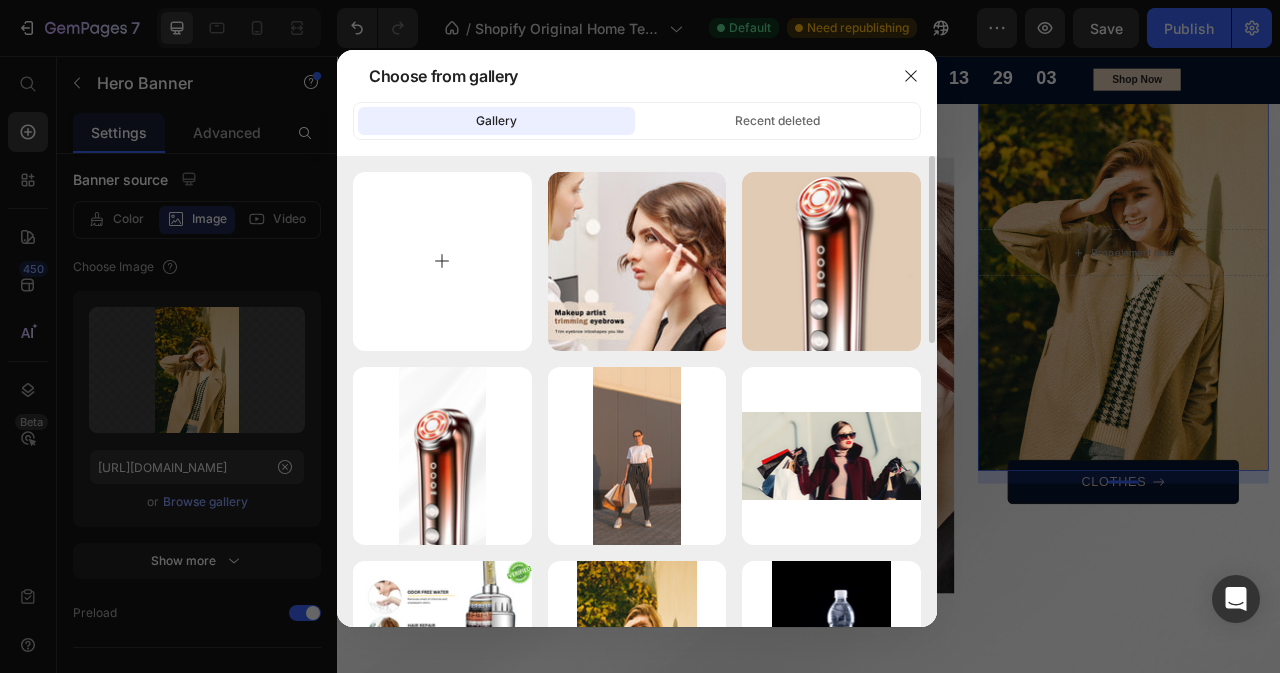 type on "C:\fakepath\61gp9lhlliL._AC_SL1201_.jpg" 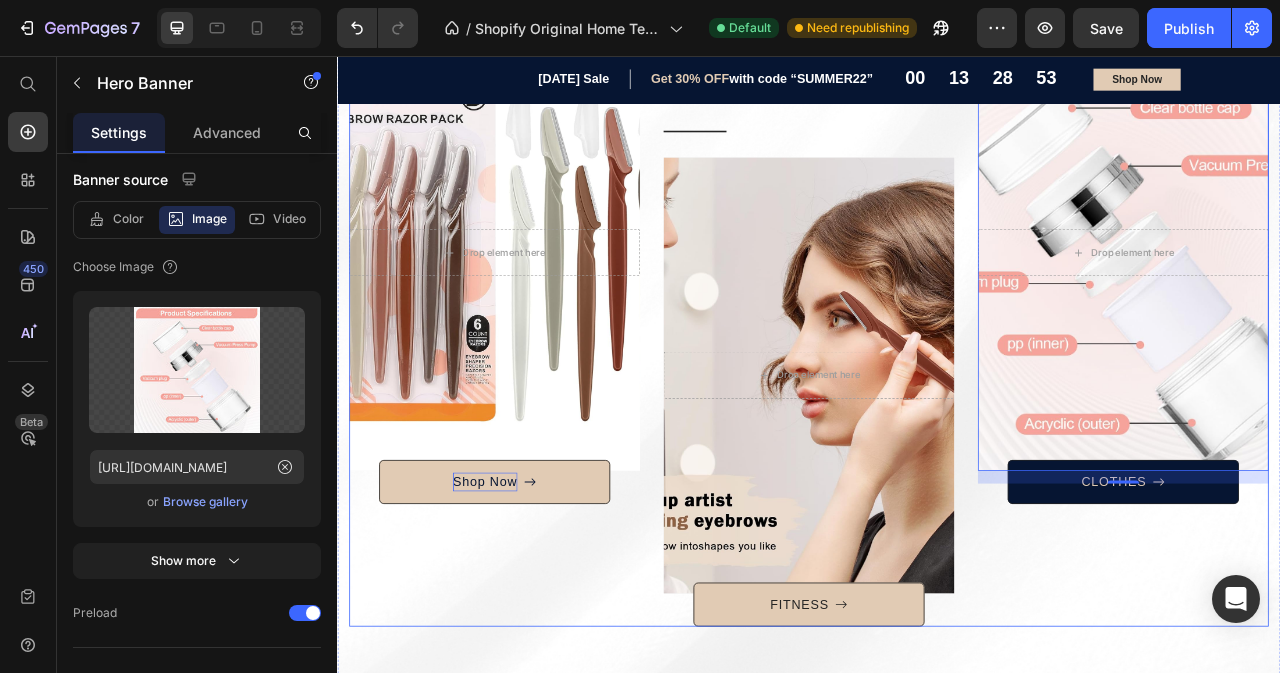 scroll, scrollTop: 1600, scrollLeft: 0, axis: vertical 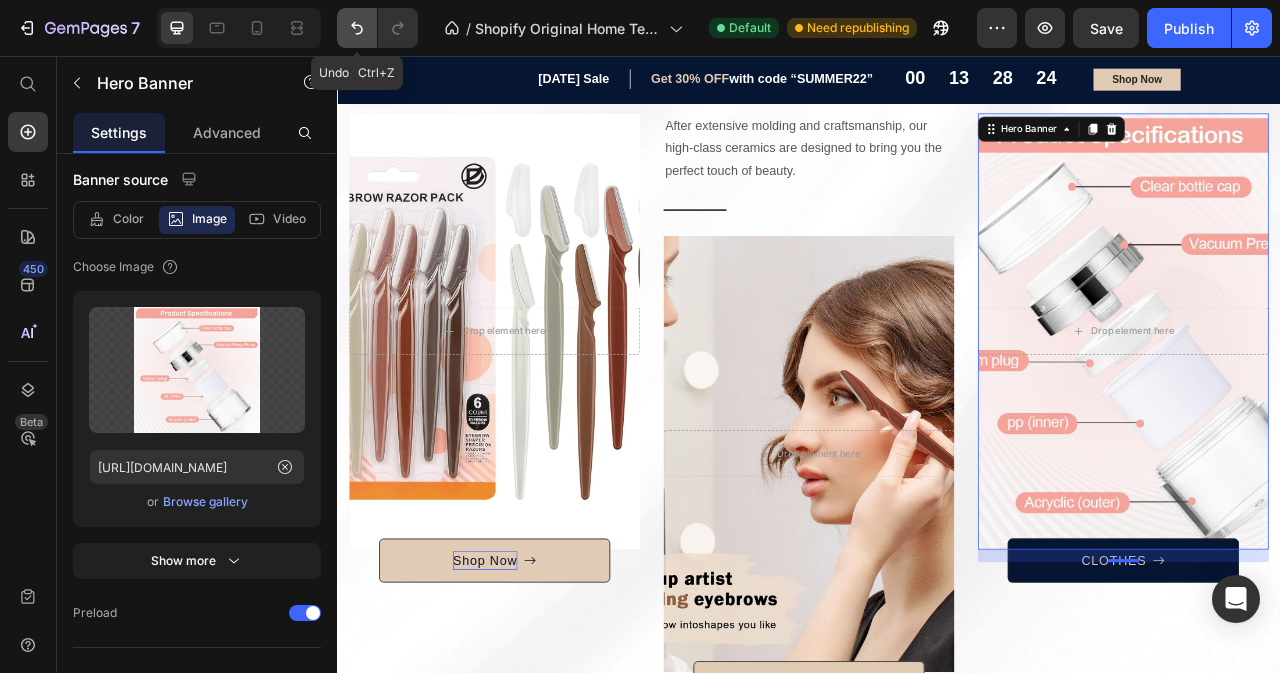 click 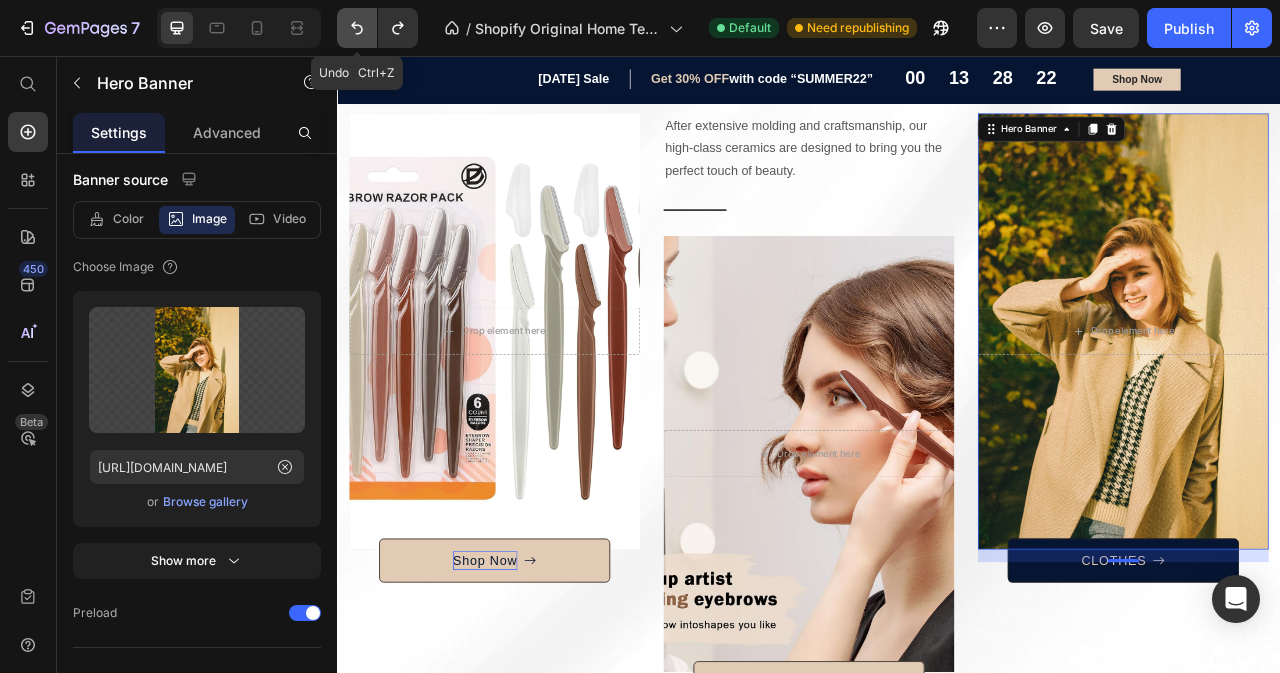 click 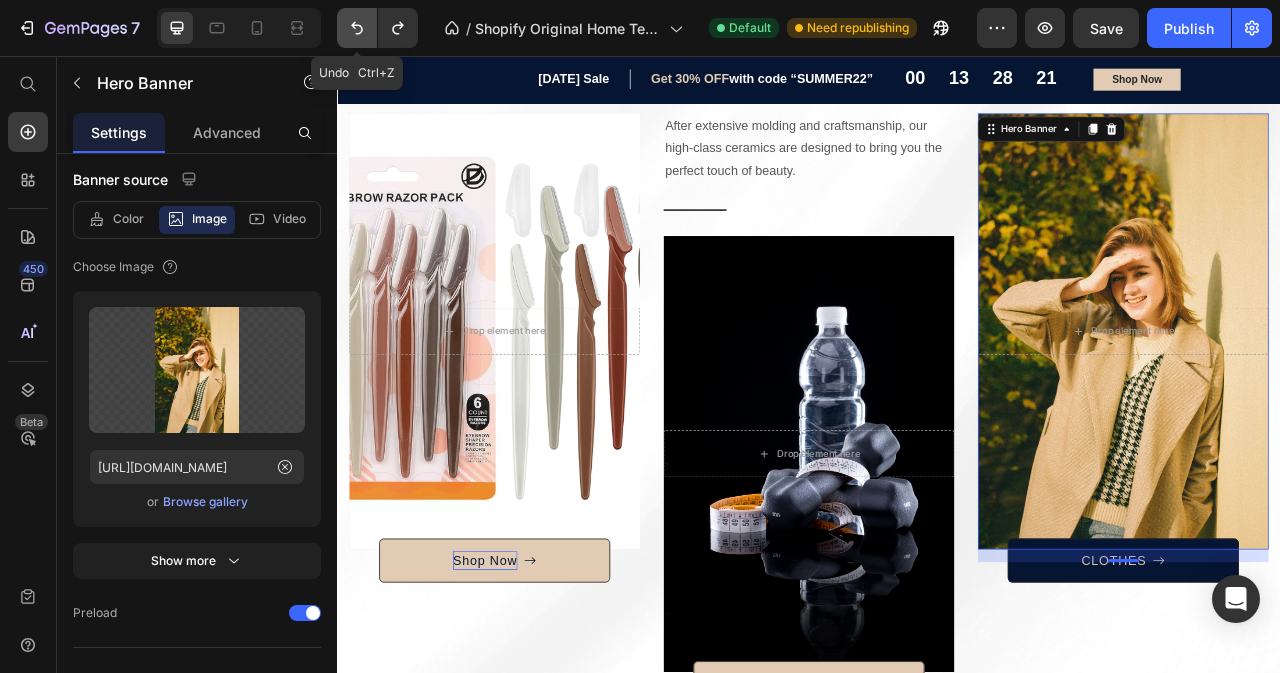 click 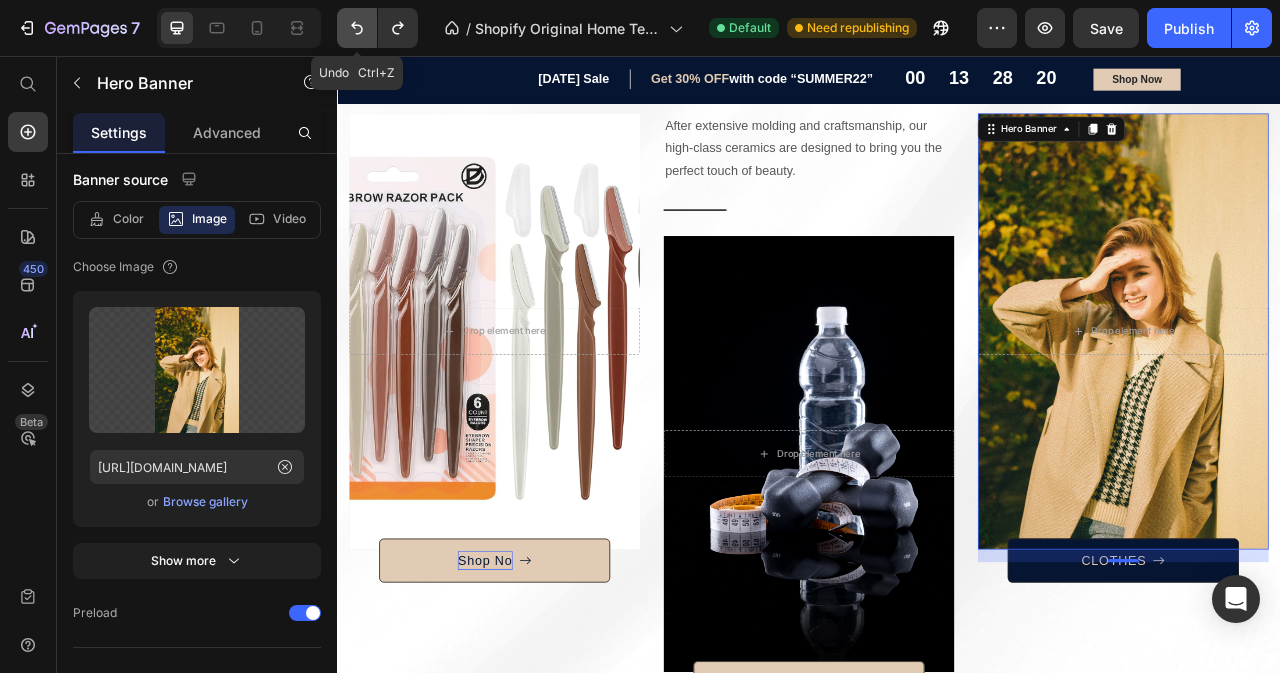 click 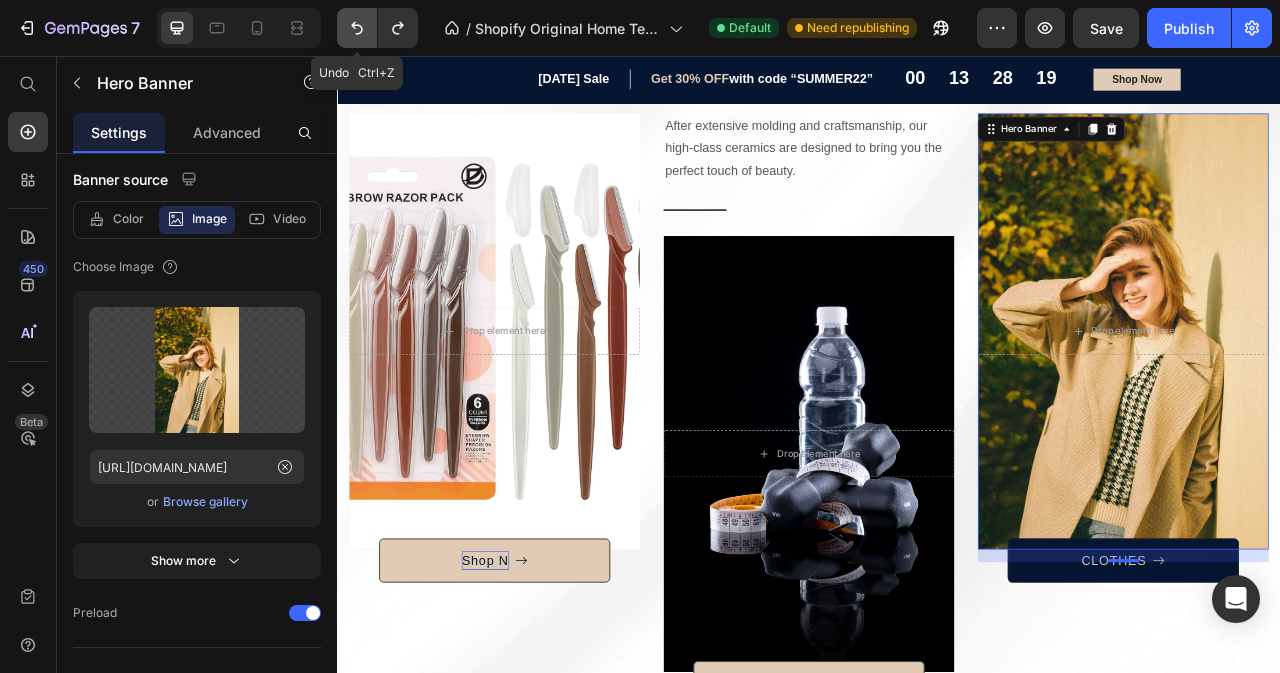 click 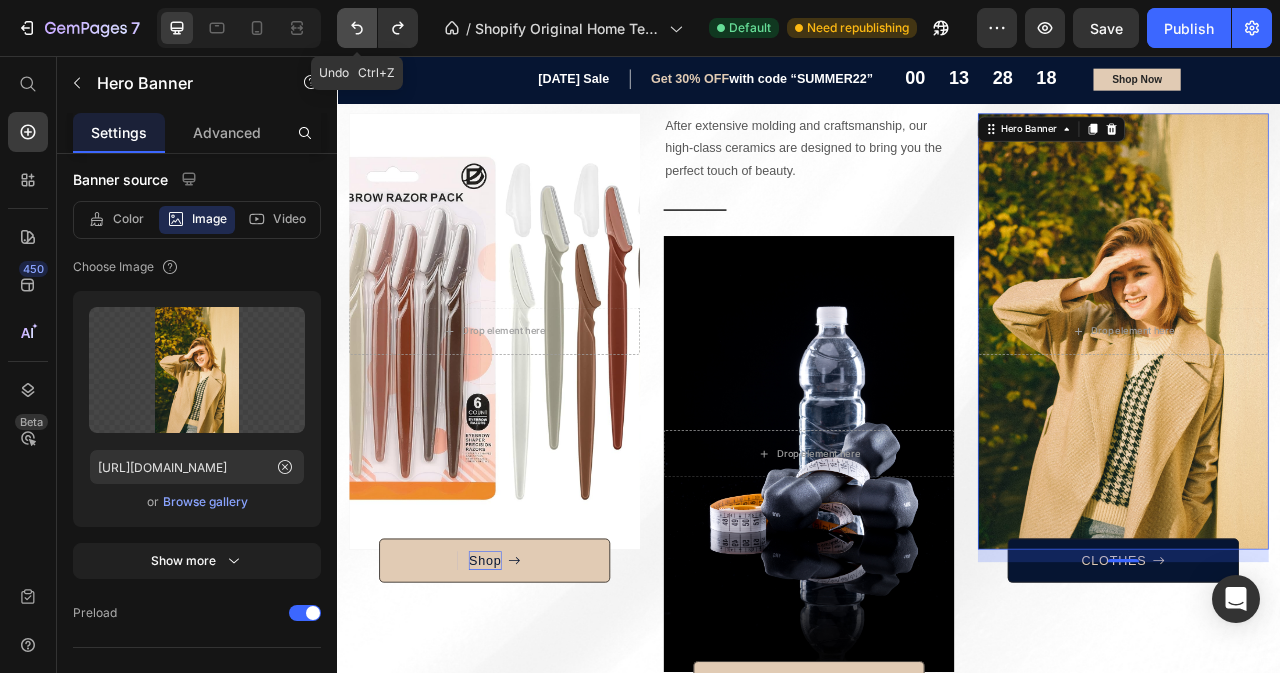 click 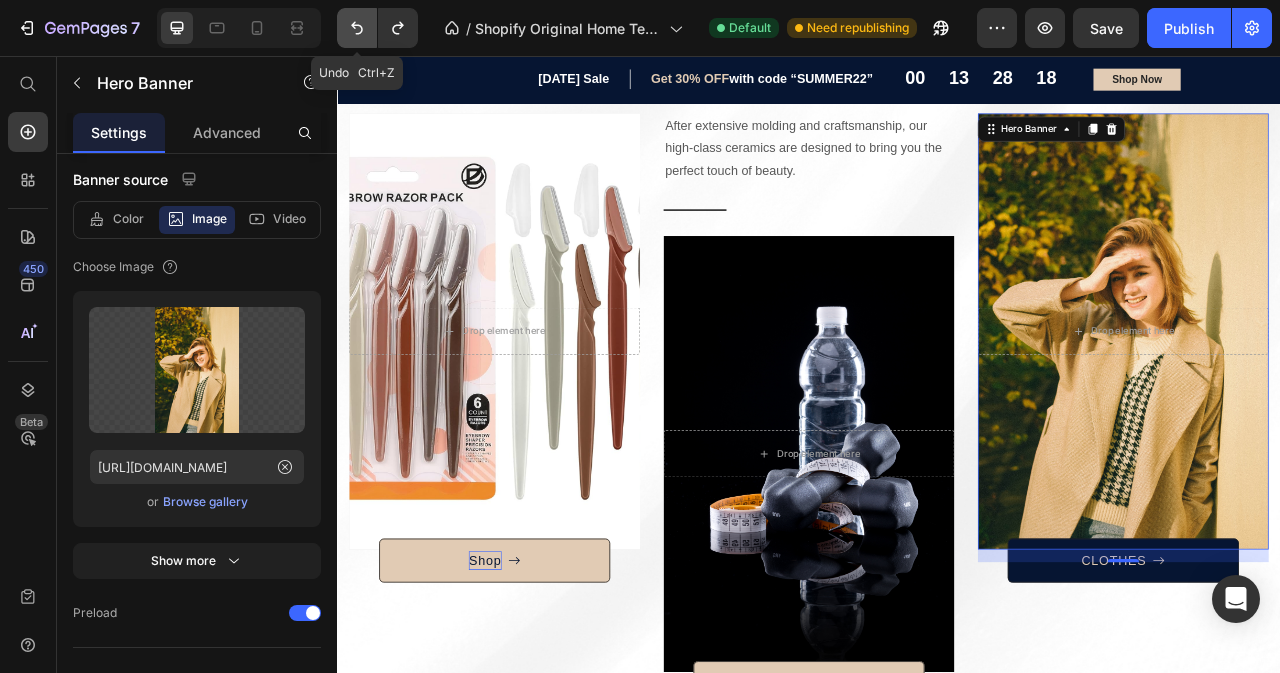 click 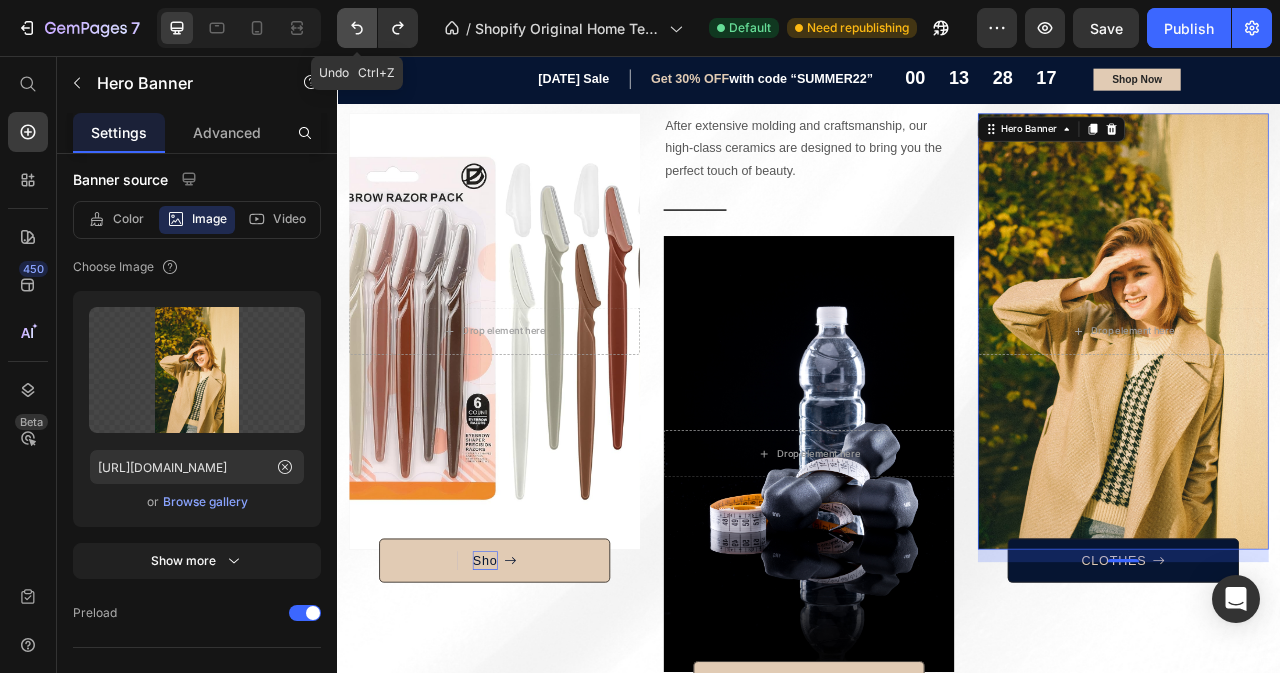 click 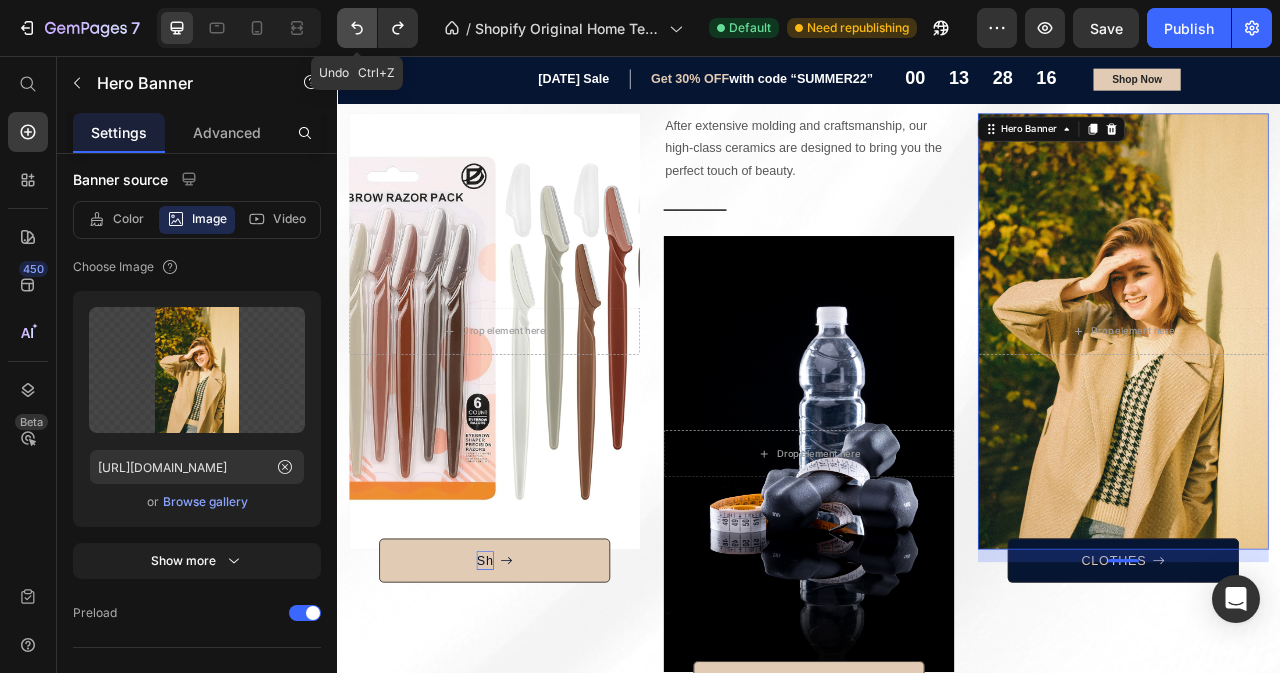 click 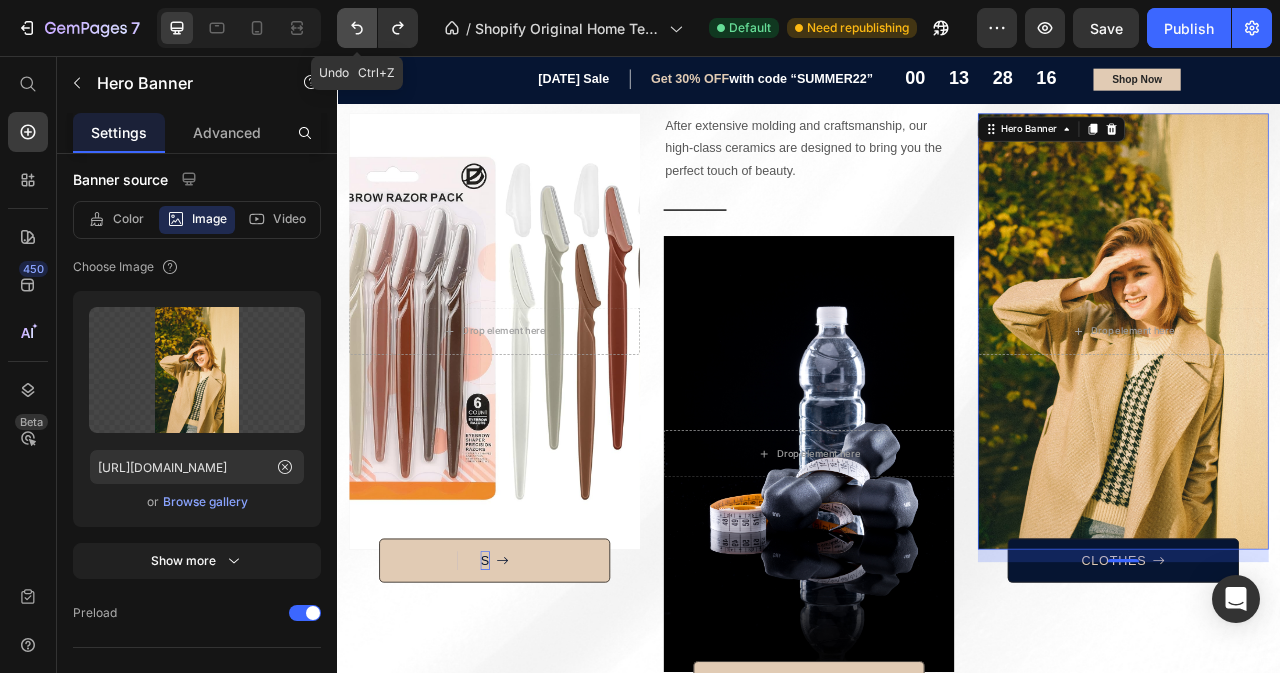 click 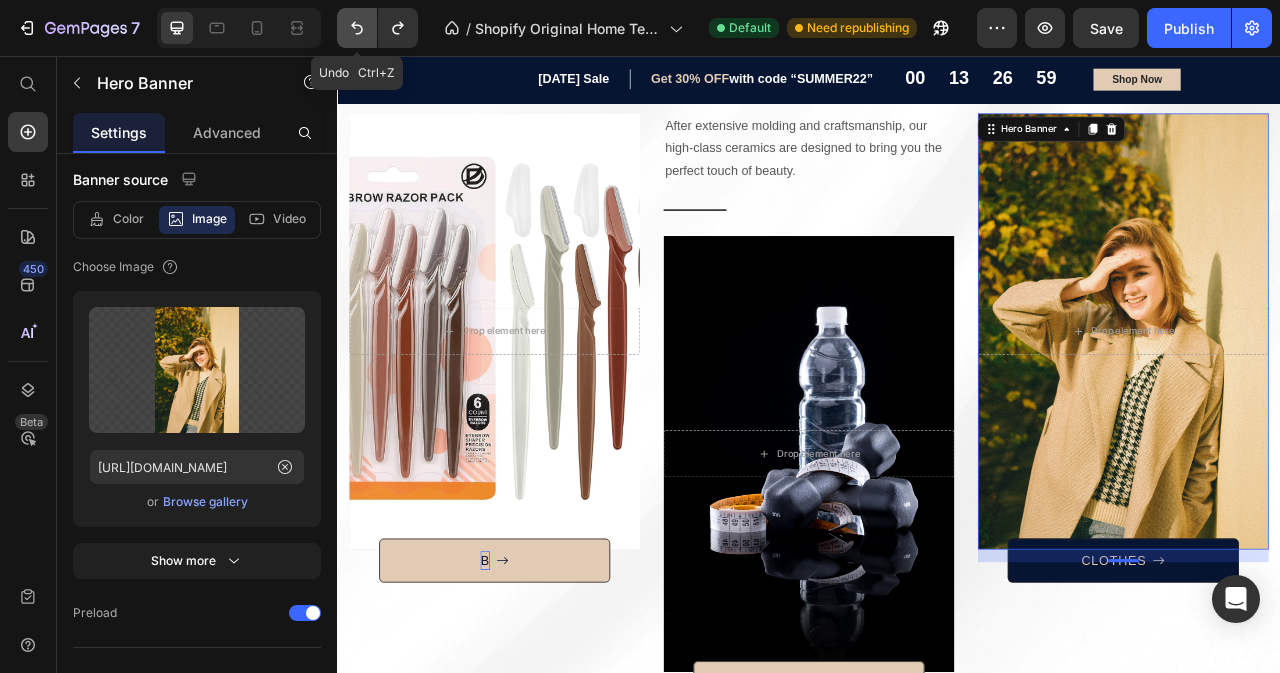 click 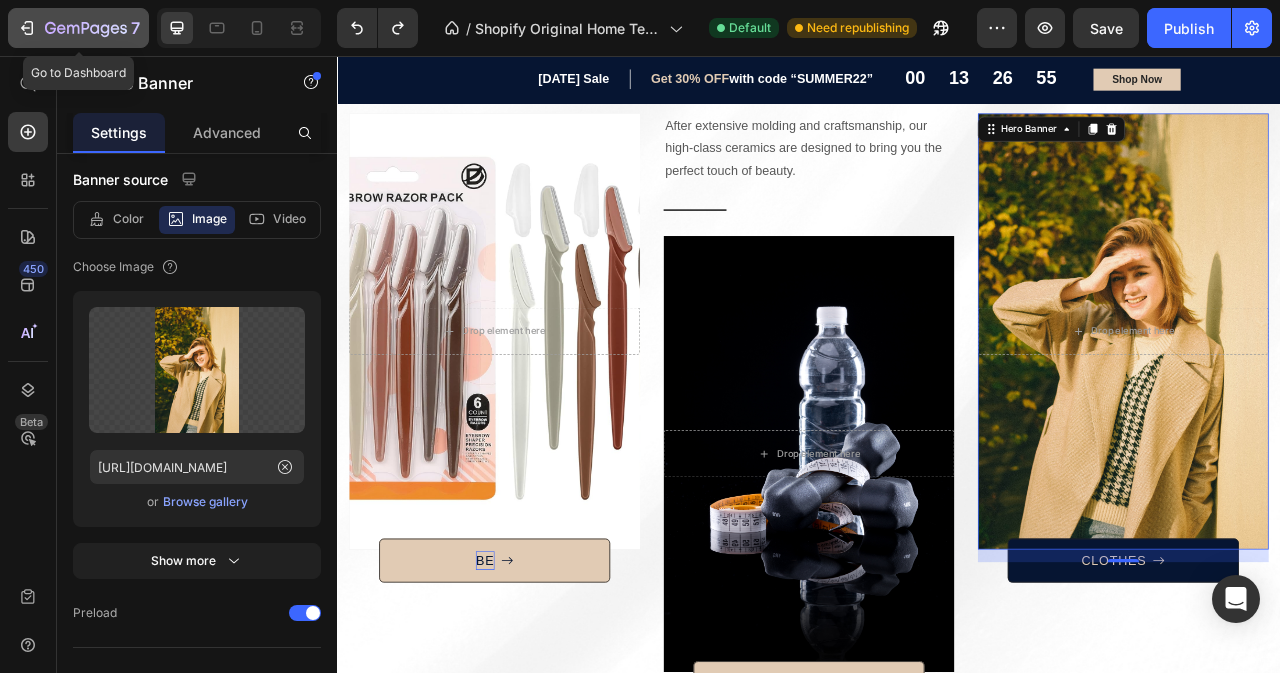 click 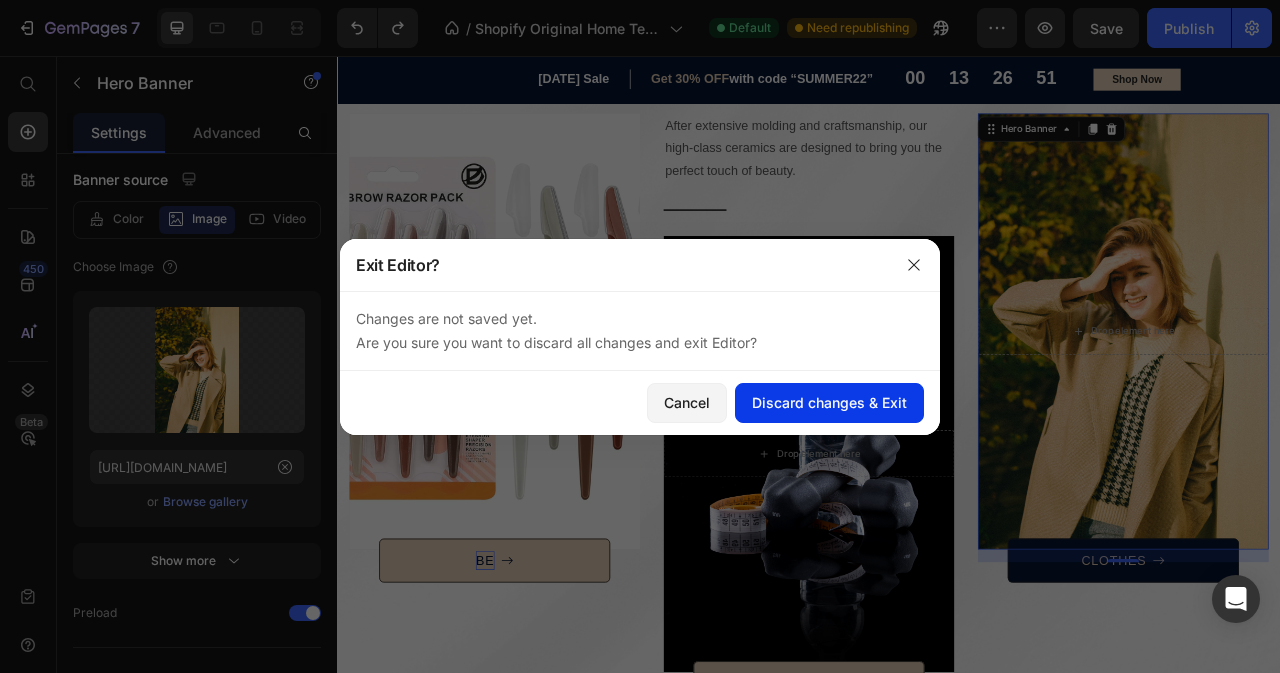 click on "Discard changes & Exit" at bounding box center (829, 402) 